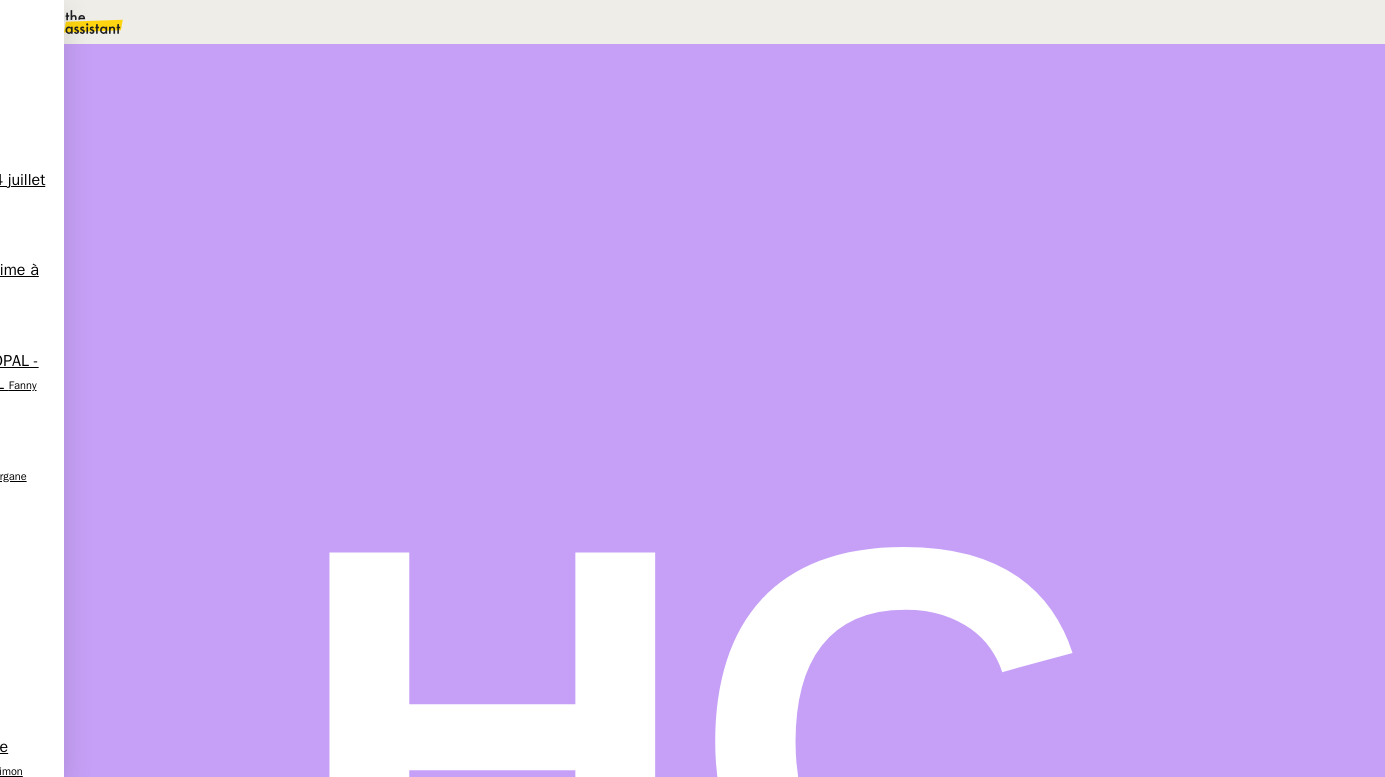 scroll, scrollTop: 0, scrollLeft: 0, axis: both 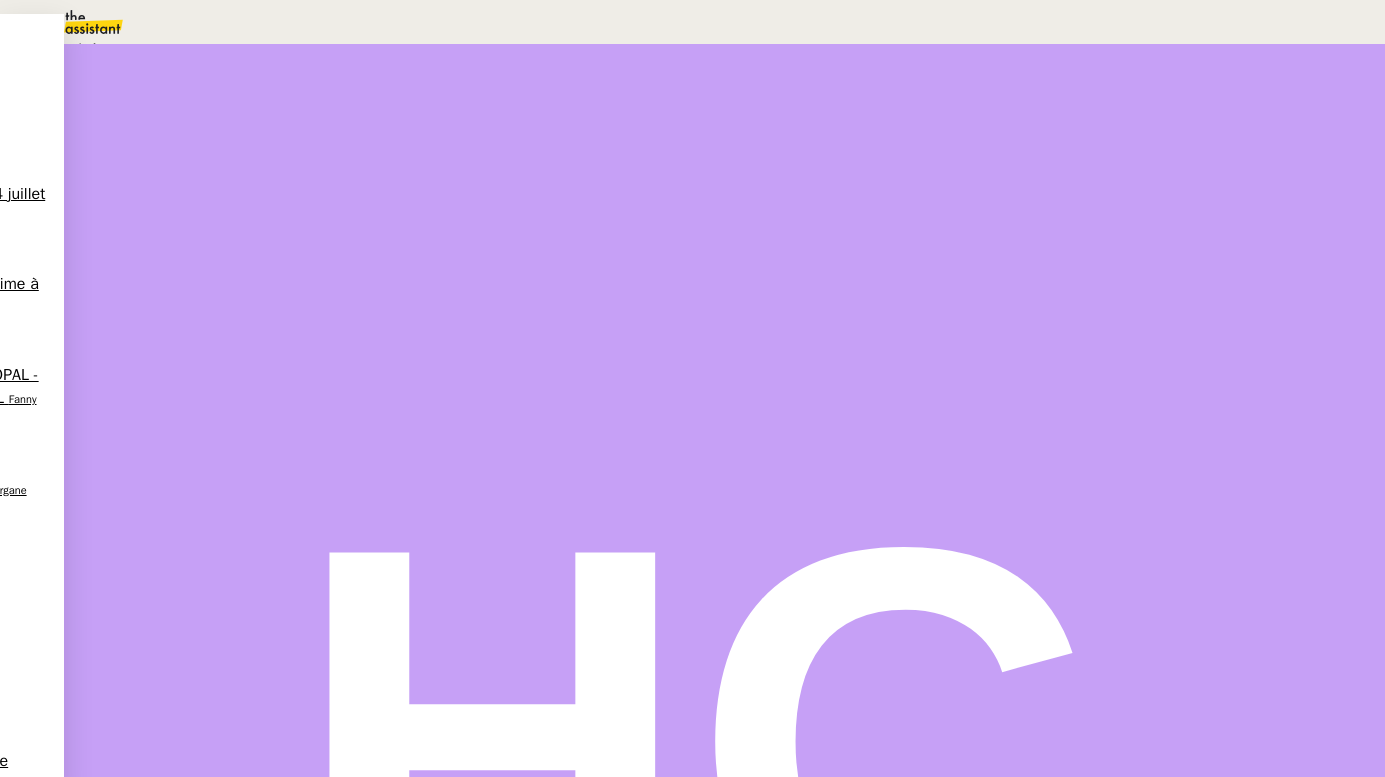 click on "Statut" at bounding box center (725, 129) 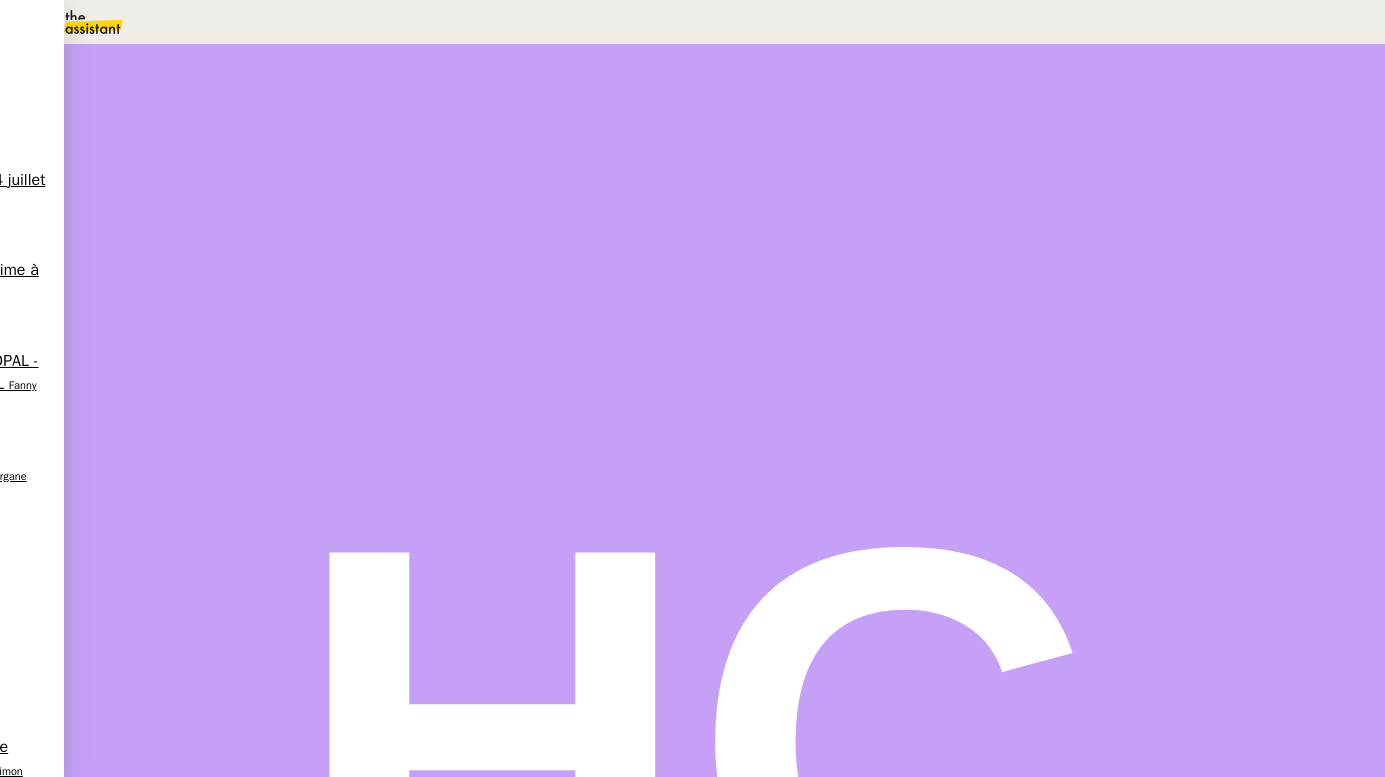 click on "Dans 2 jours ouvrés" at bounding box center [1022, 177] 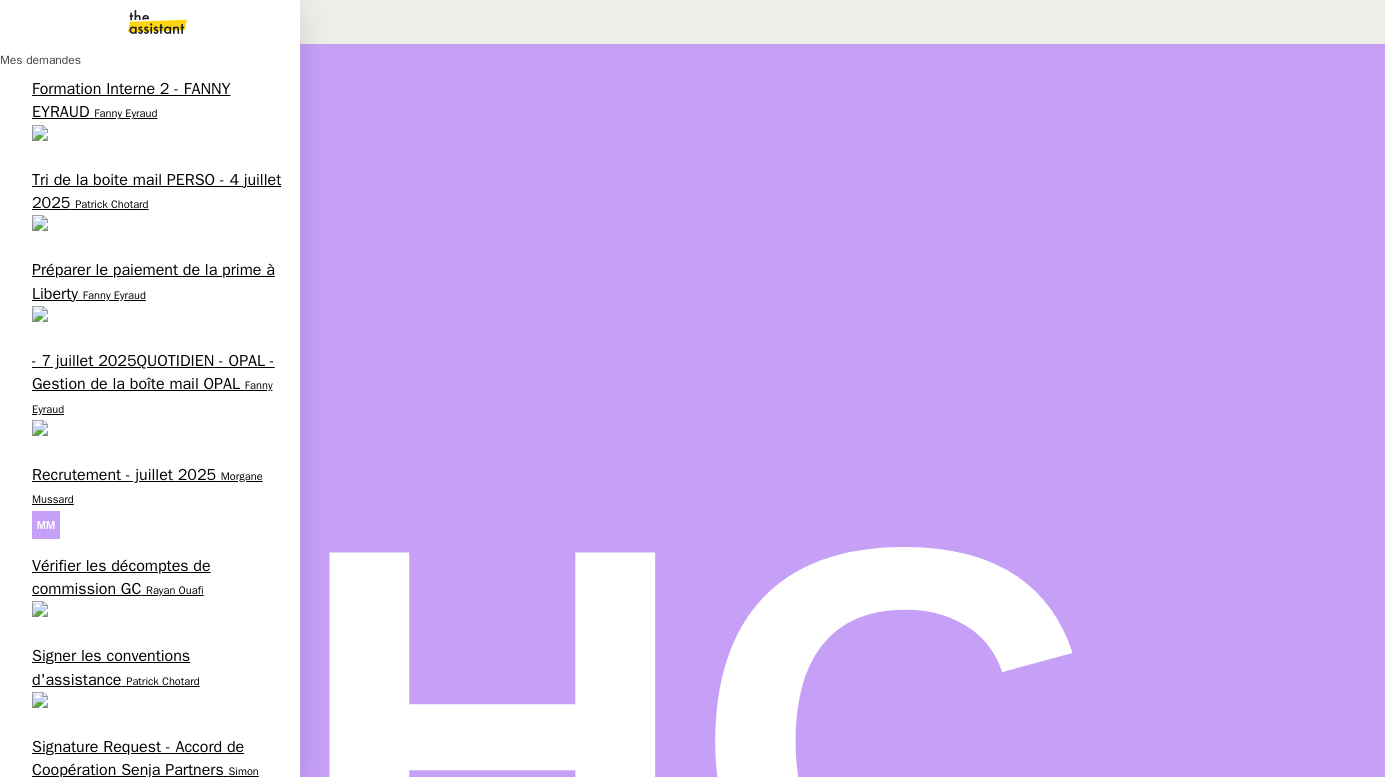 click on "Attached Image" at bounding box center (86, 861) 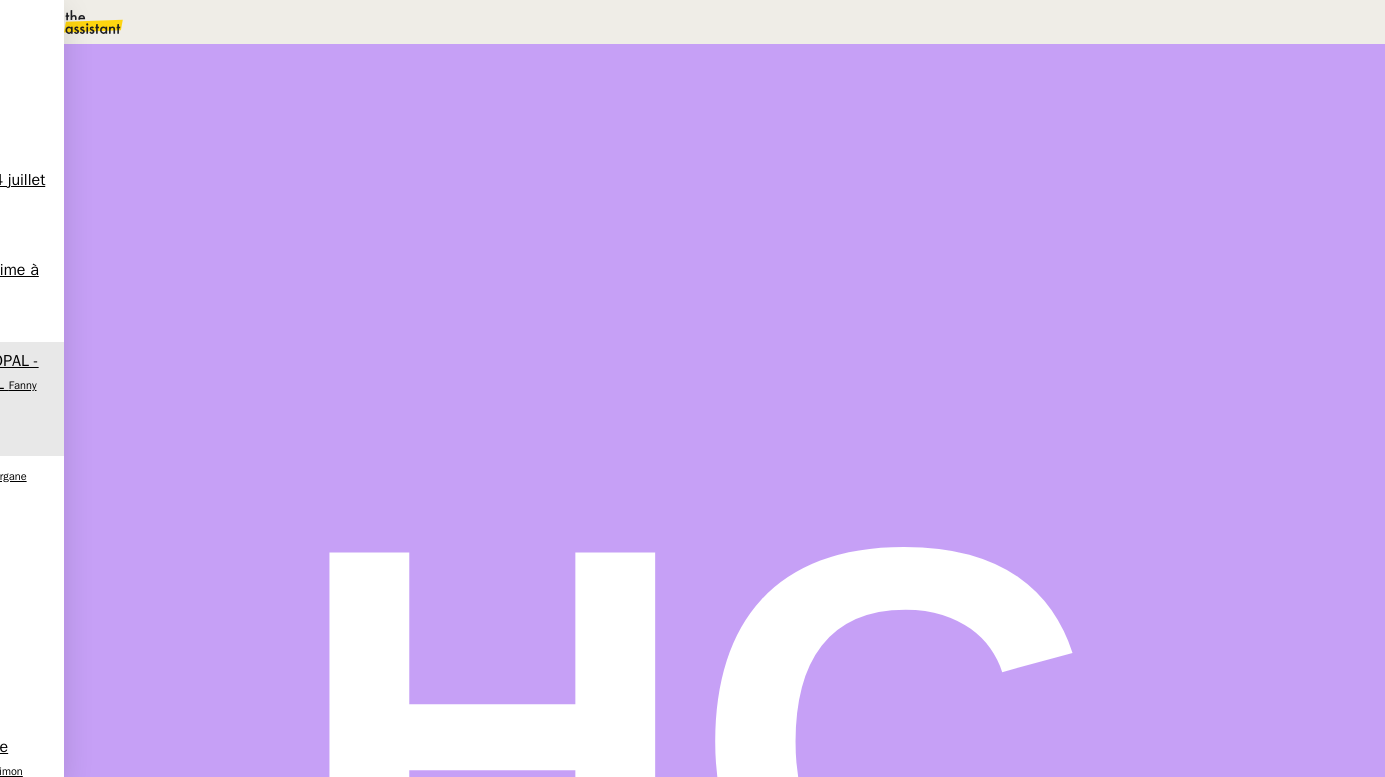 click on "Tâche" at bounding box center [744, 239] 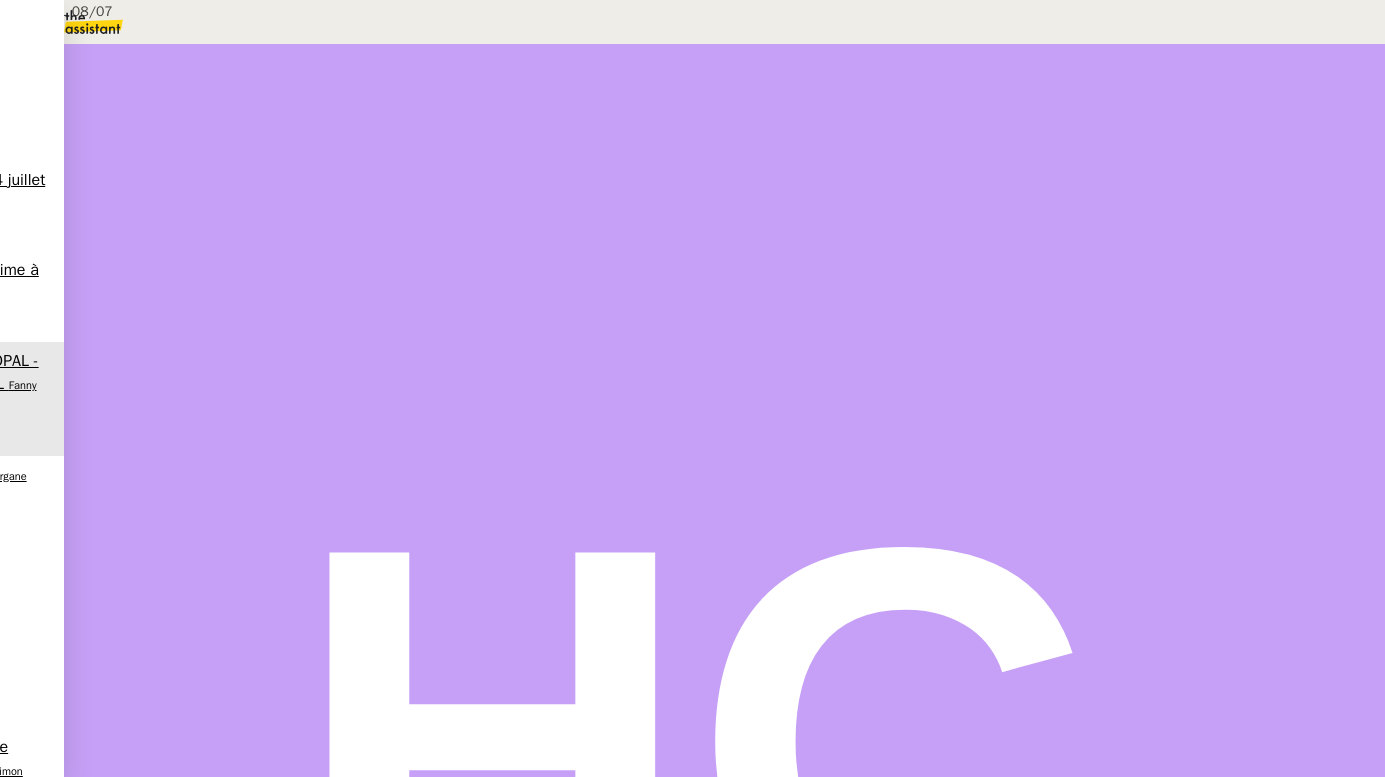 click on "Boite OPAL 08/07" at bounding box center [204, 11] 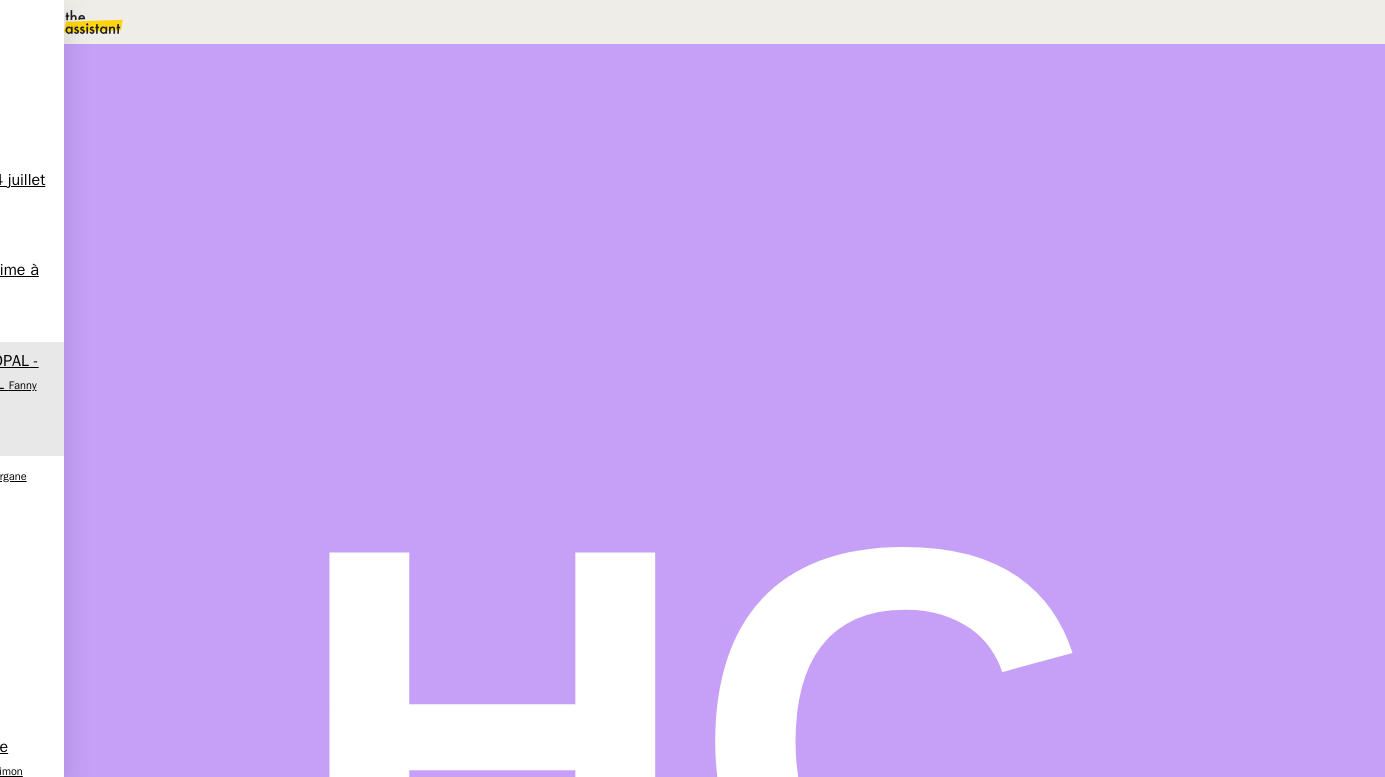 type on "Boite OPAL 08/07" 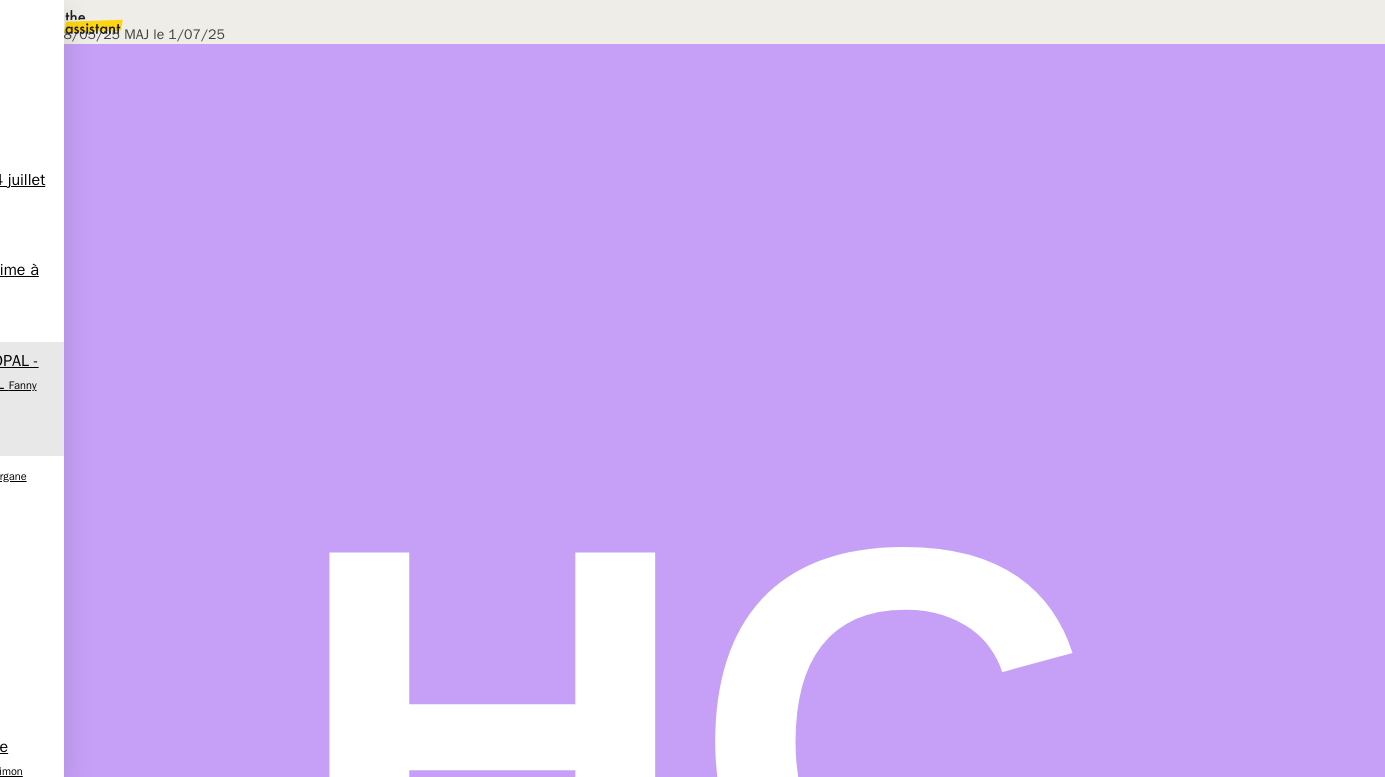 scroll, scrollTop: 739, scrollLeft: 0, axis: vertical 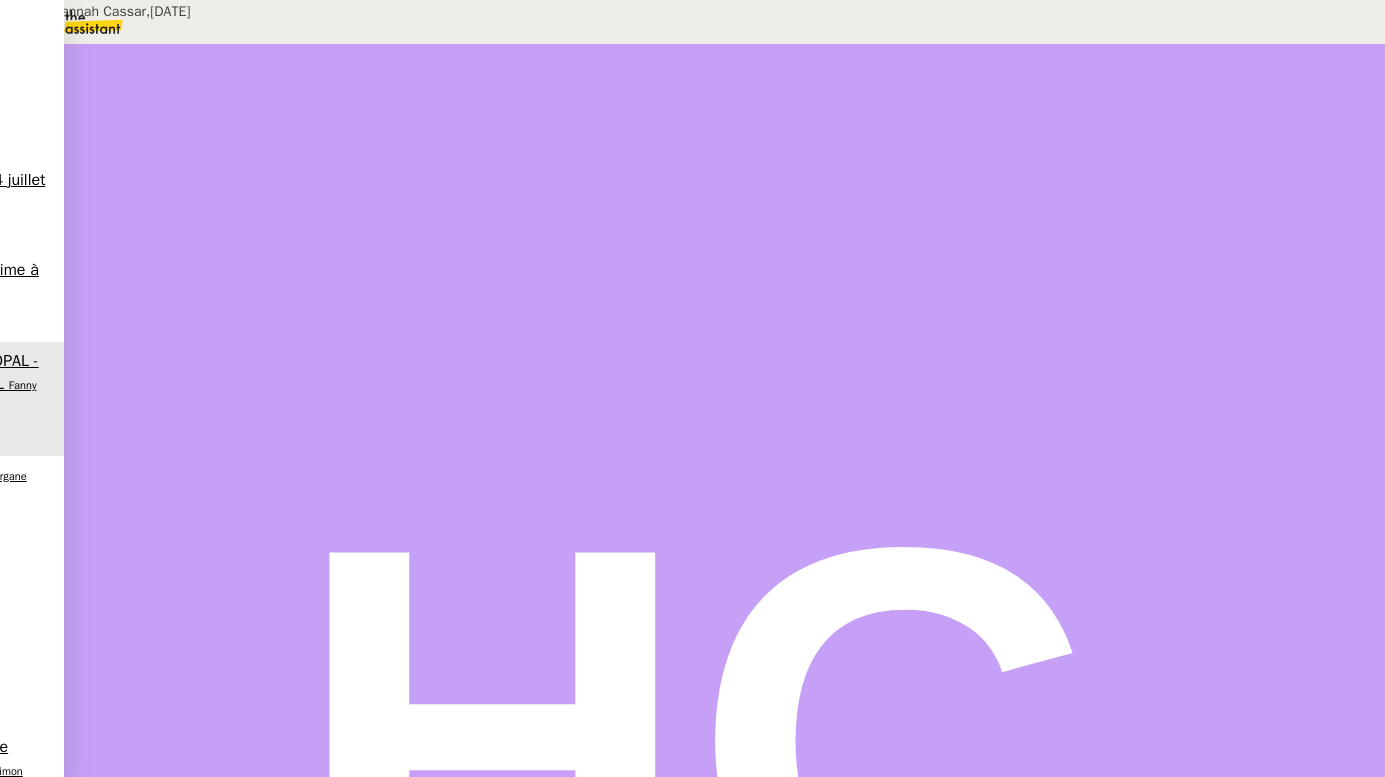 click on "Tâche" at bounding box center (744, 239) 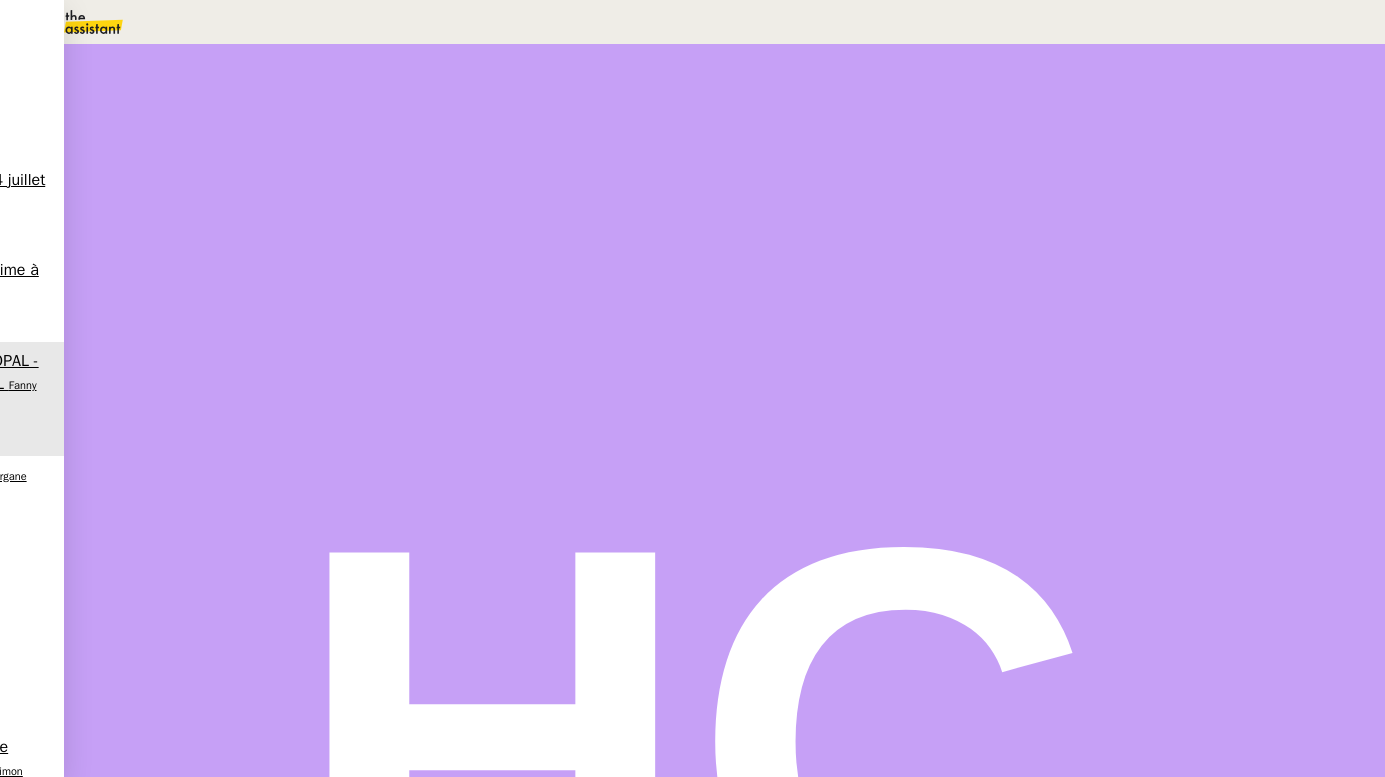 click at bounding box center [1047, 130] 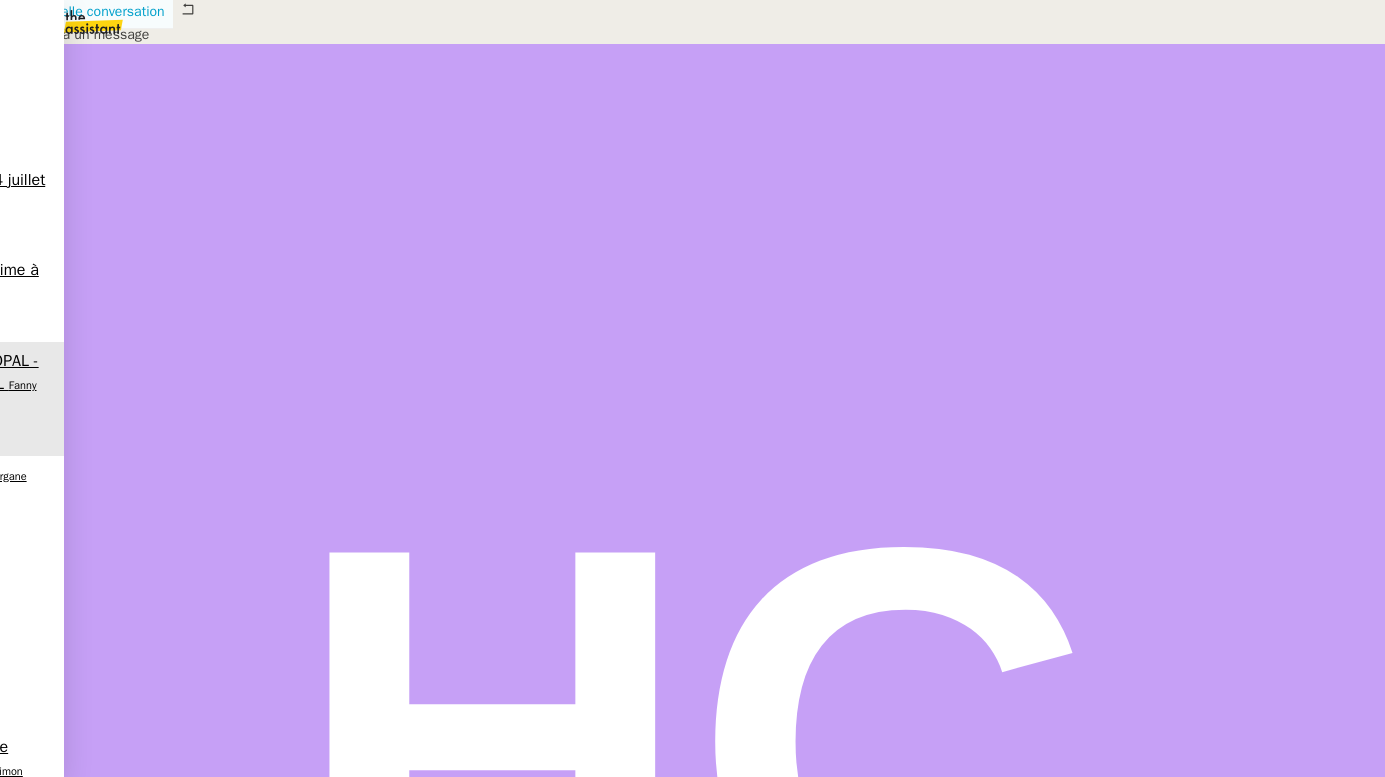 click on "Nouvelle conversation" at bounding box center (97, 11) 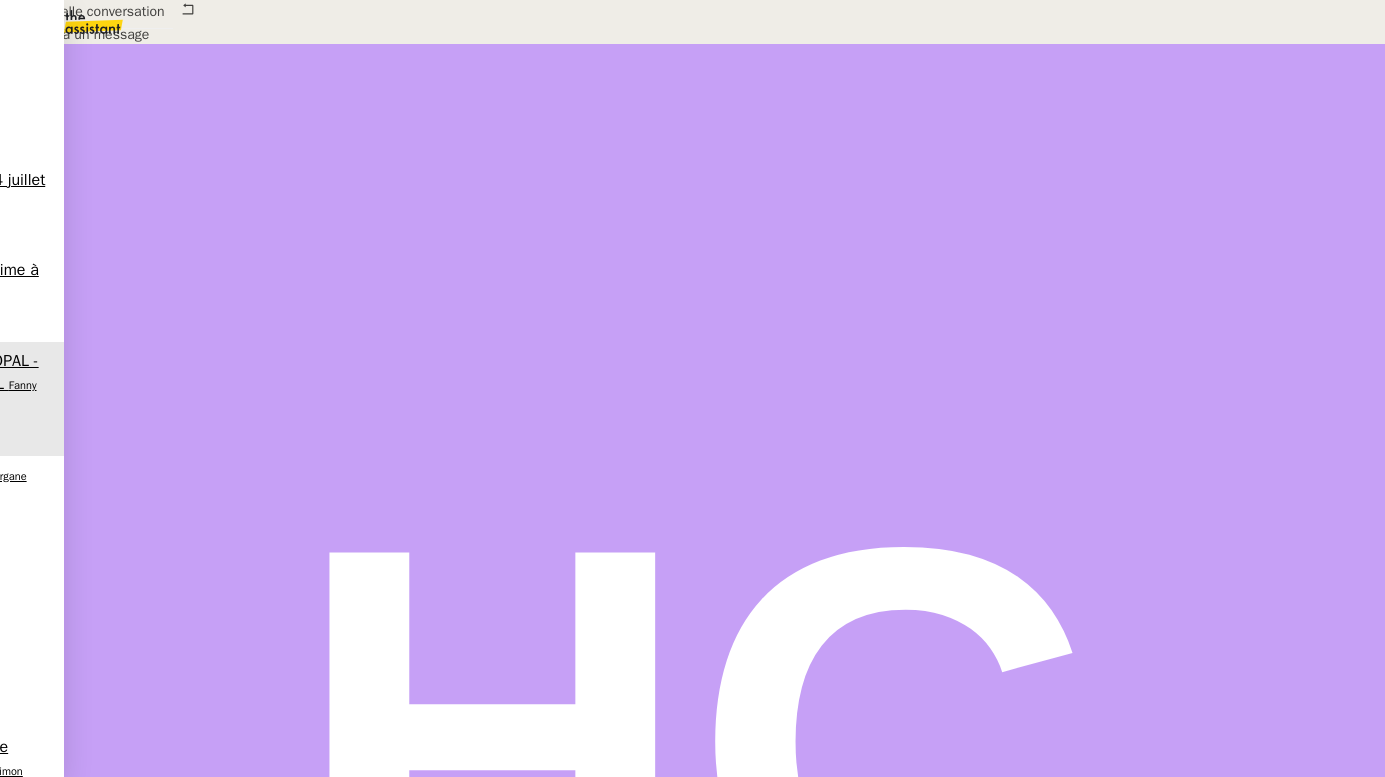 click at bounding box center (425, 765) 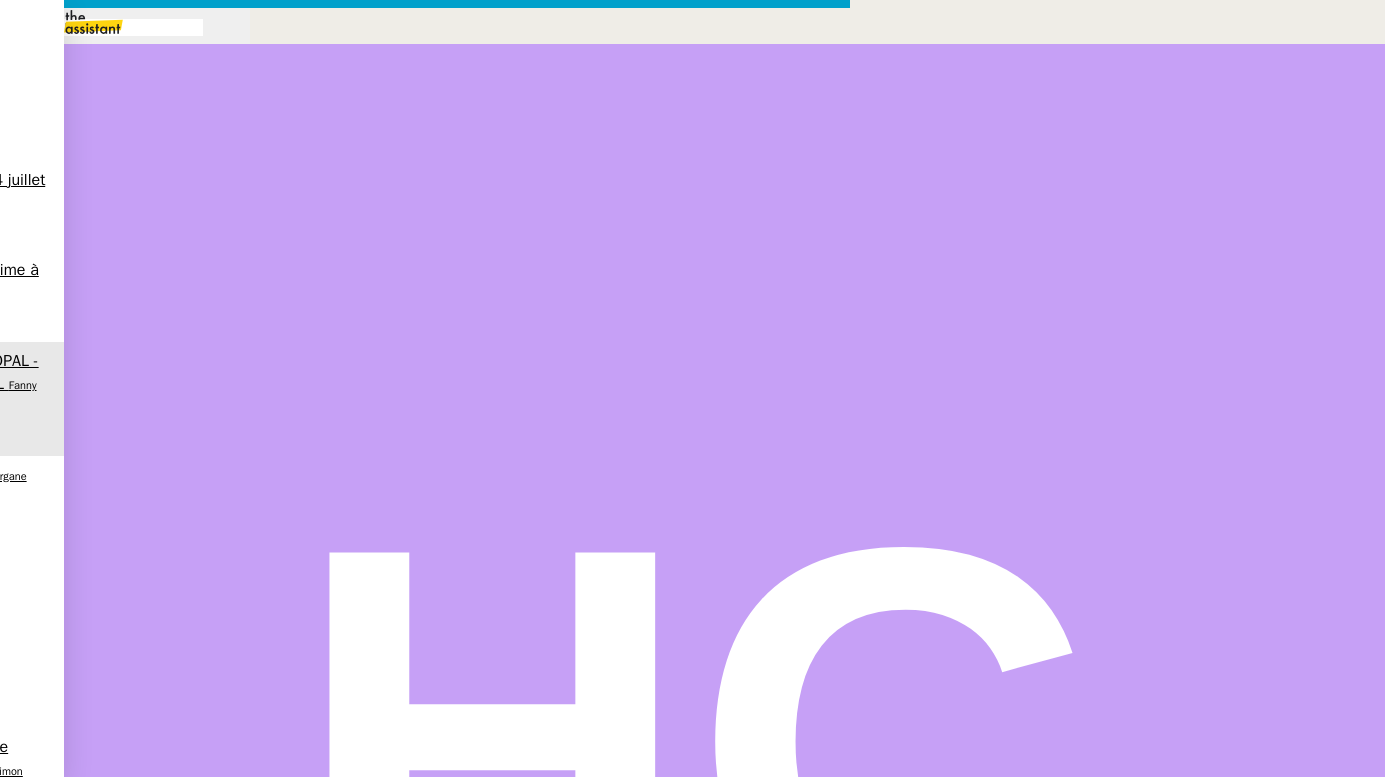 click at bounding box center (425, 837) 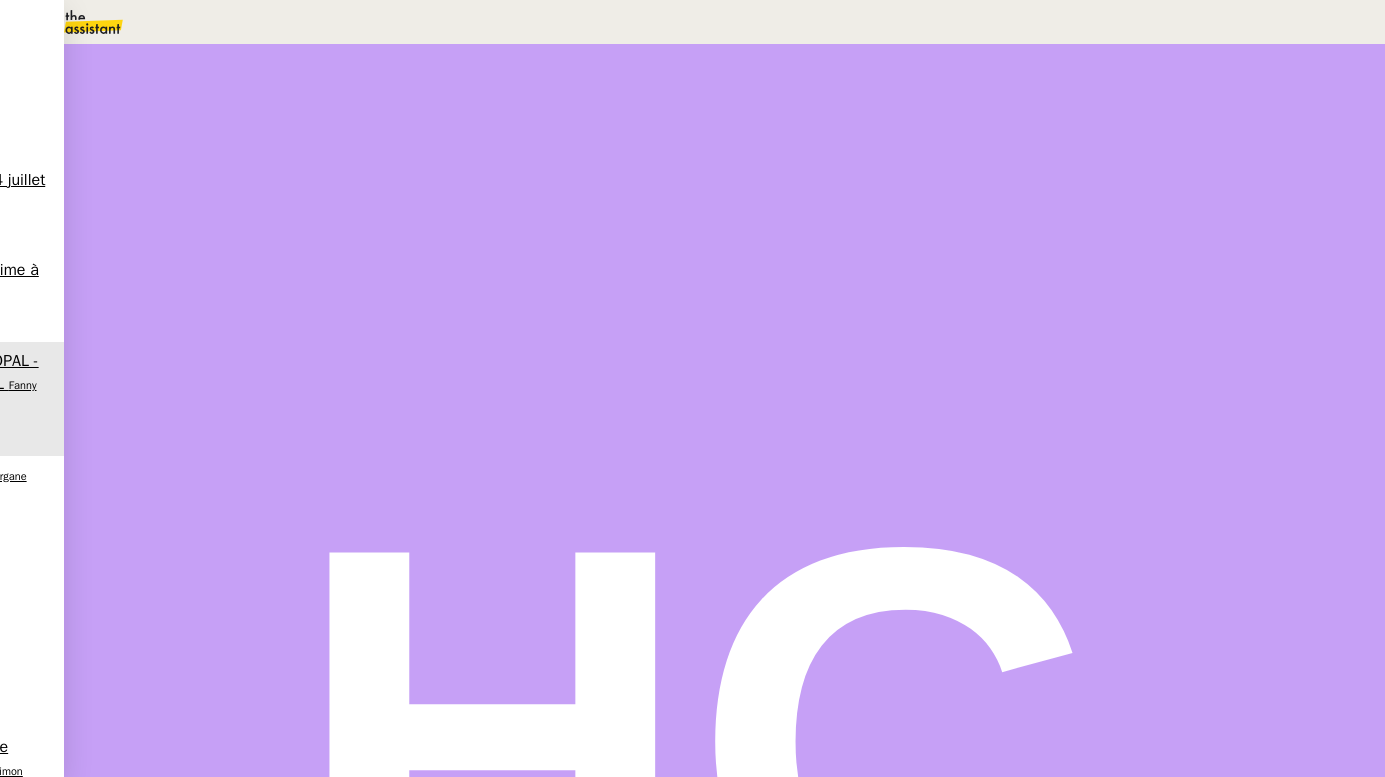 click on "Nous avons reçu hier soir, dans la boîte OPAL, un email de Mme [LAST]." at bounding box center (614, 645) 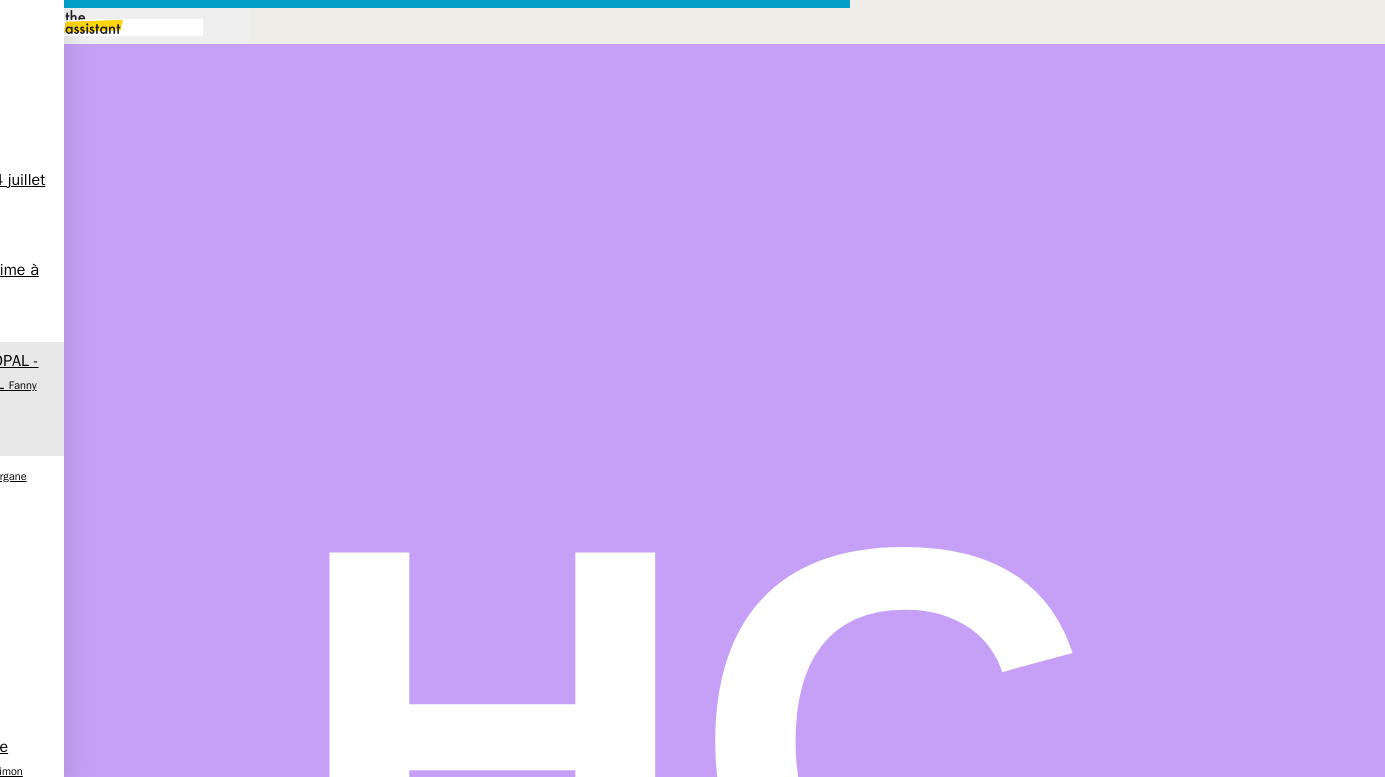 scroll, scrollTop: 0, scrollLeft: 42, axis: horizontal 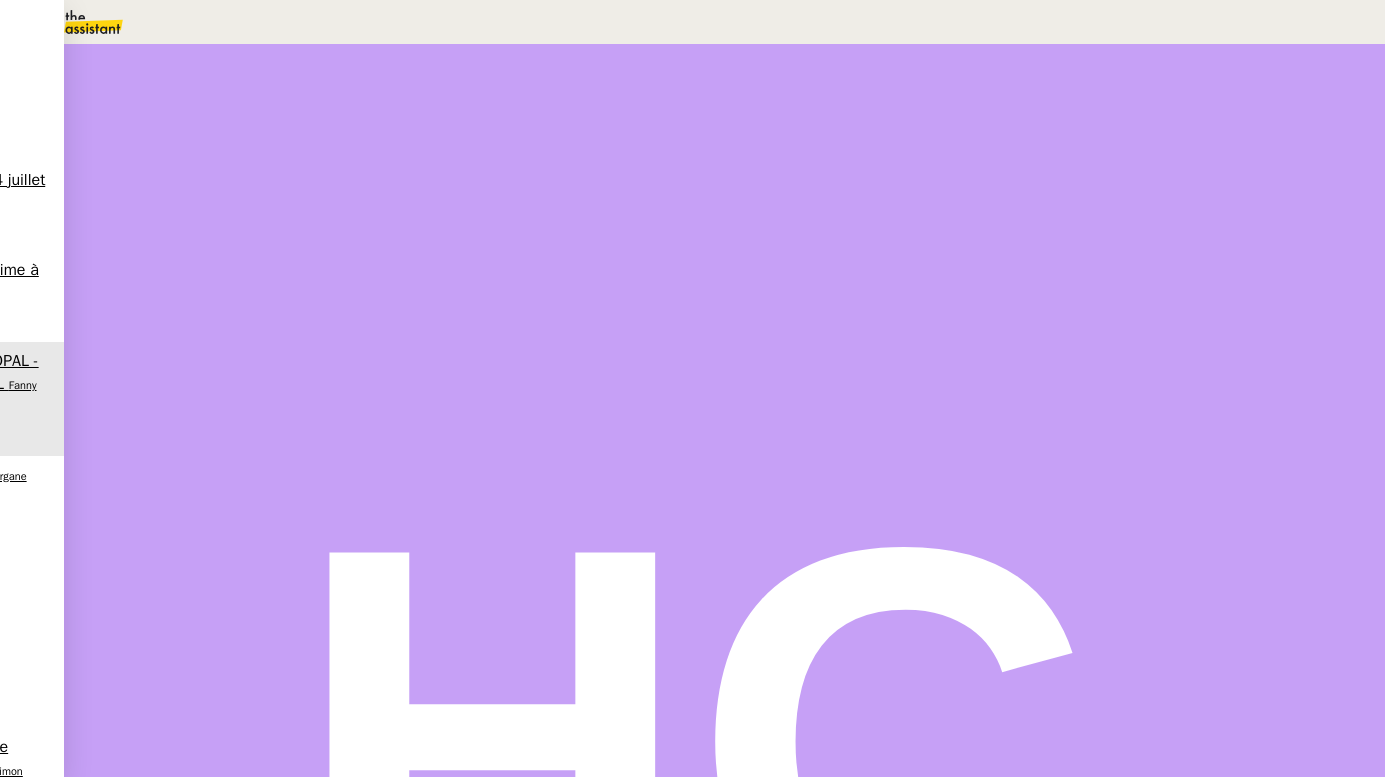 click at bounding box center [212, 336] 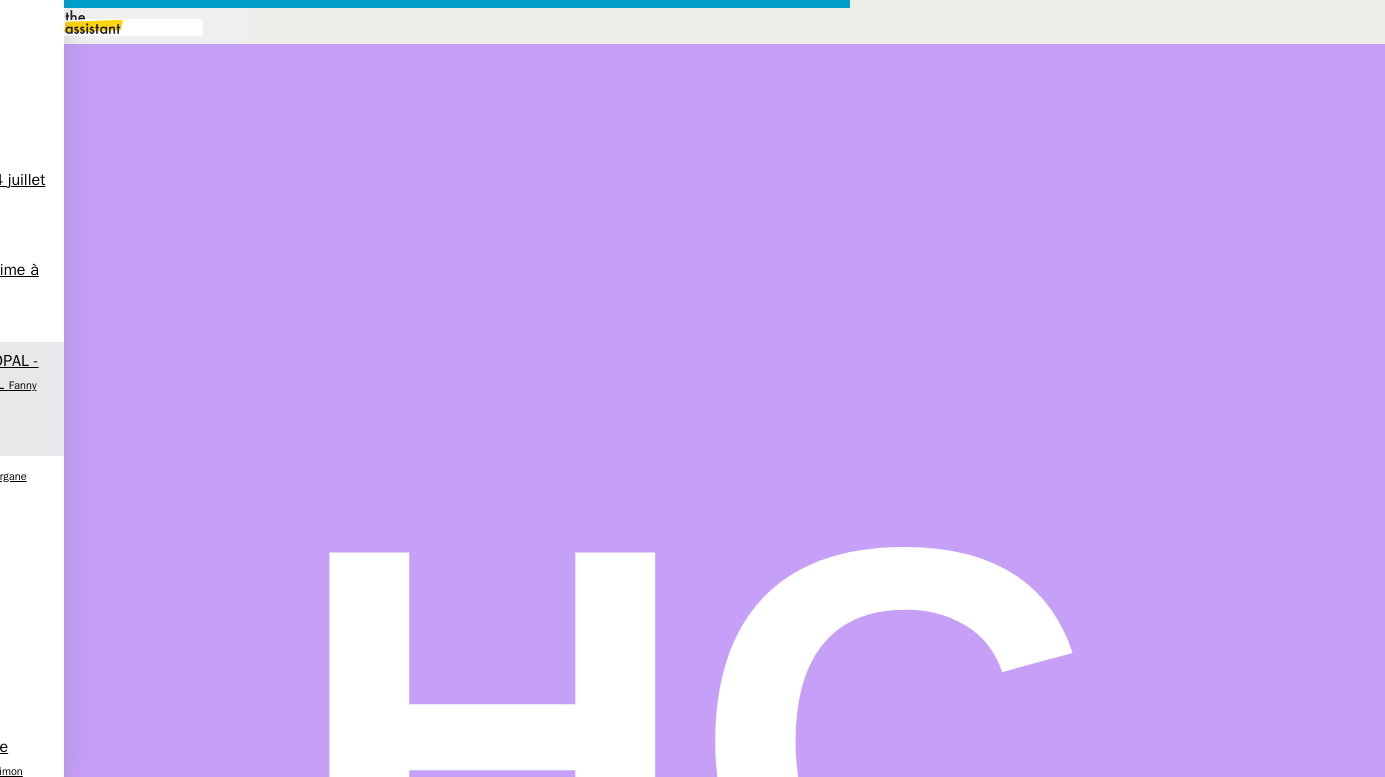 scroll, scrollTop: 0, scrollLeft: 42, axis: horizontal 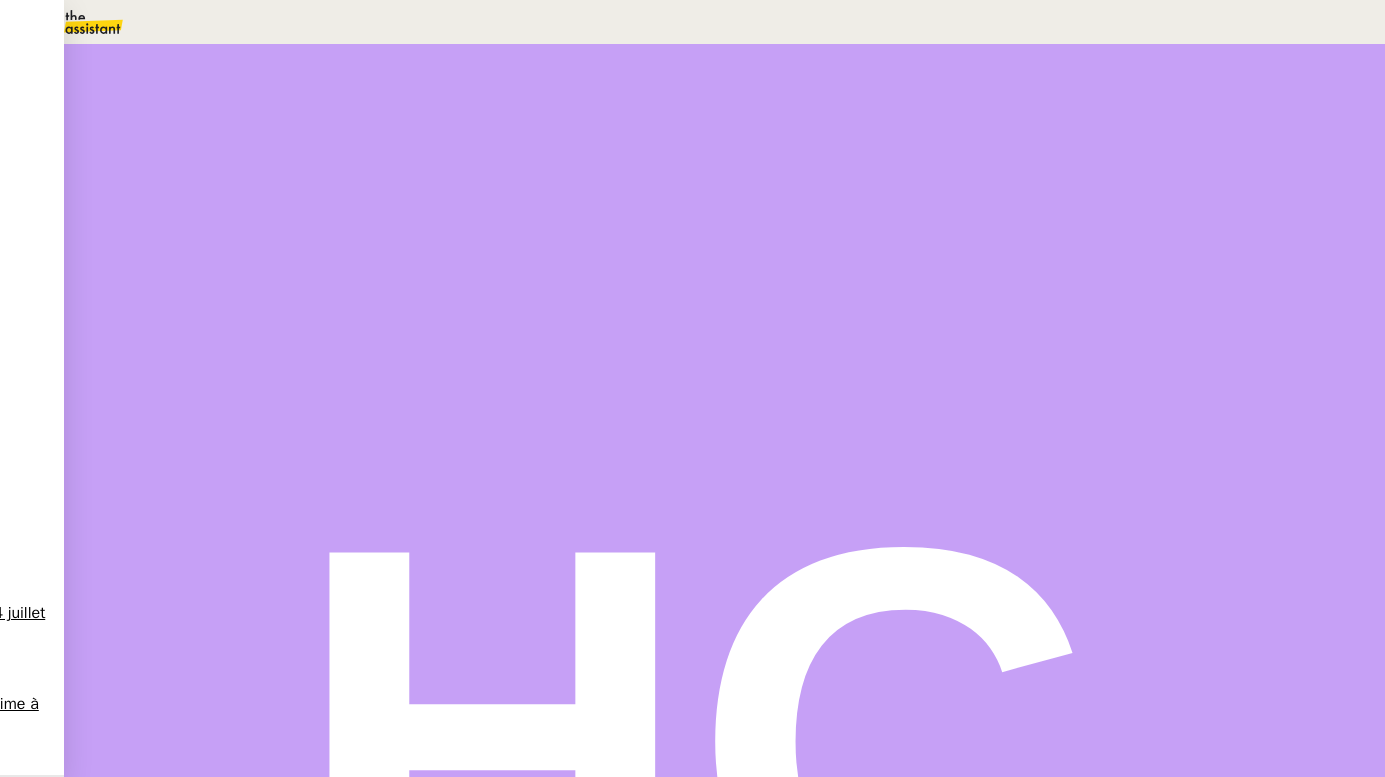 click at bounding box center (232, 340) 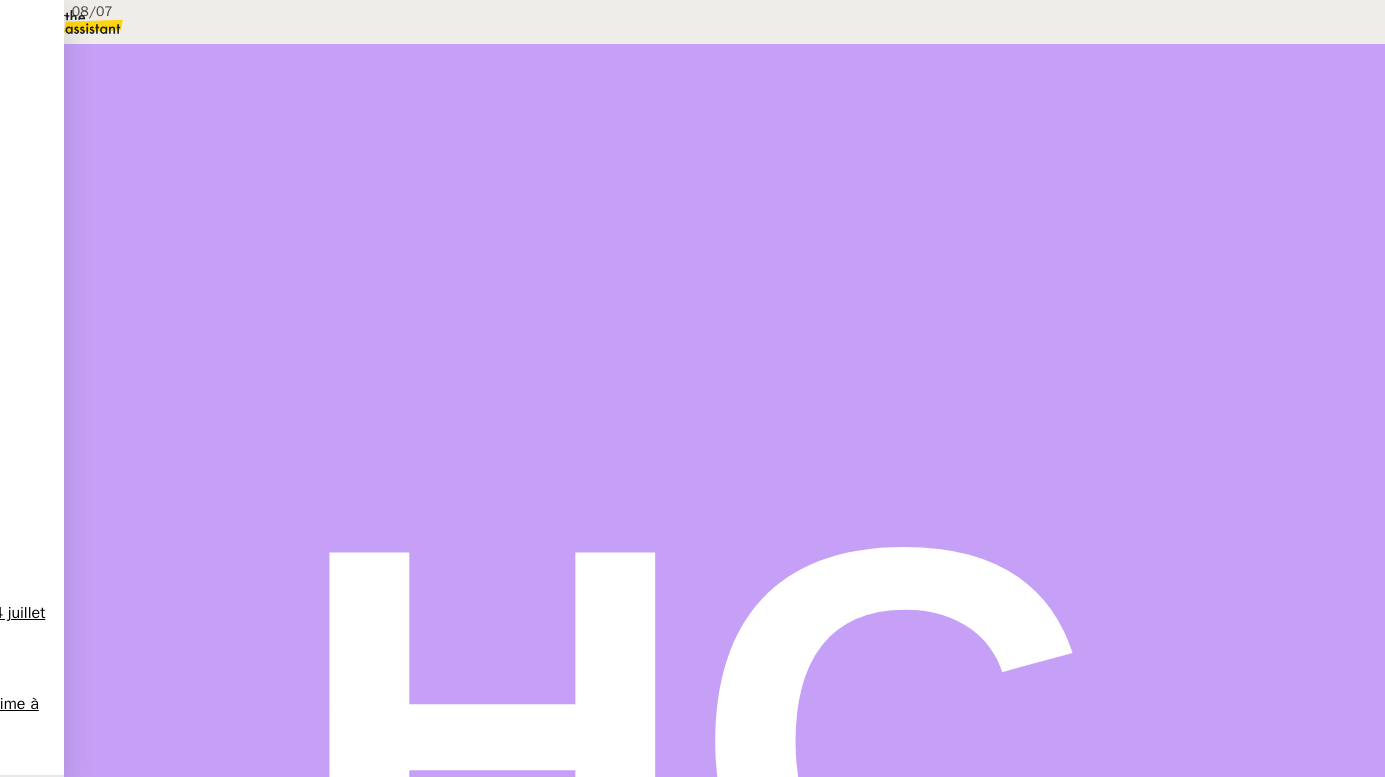 click on "Boite OPAL 08/07" at bounding box center (1047, 130) 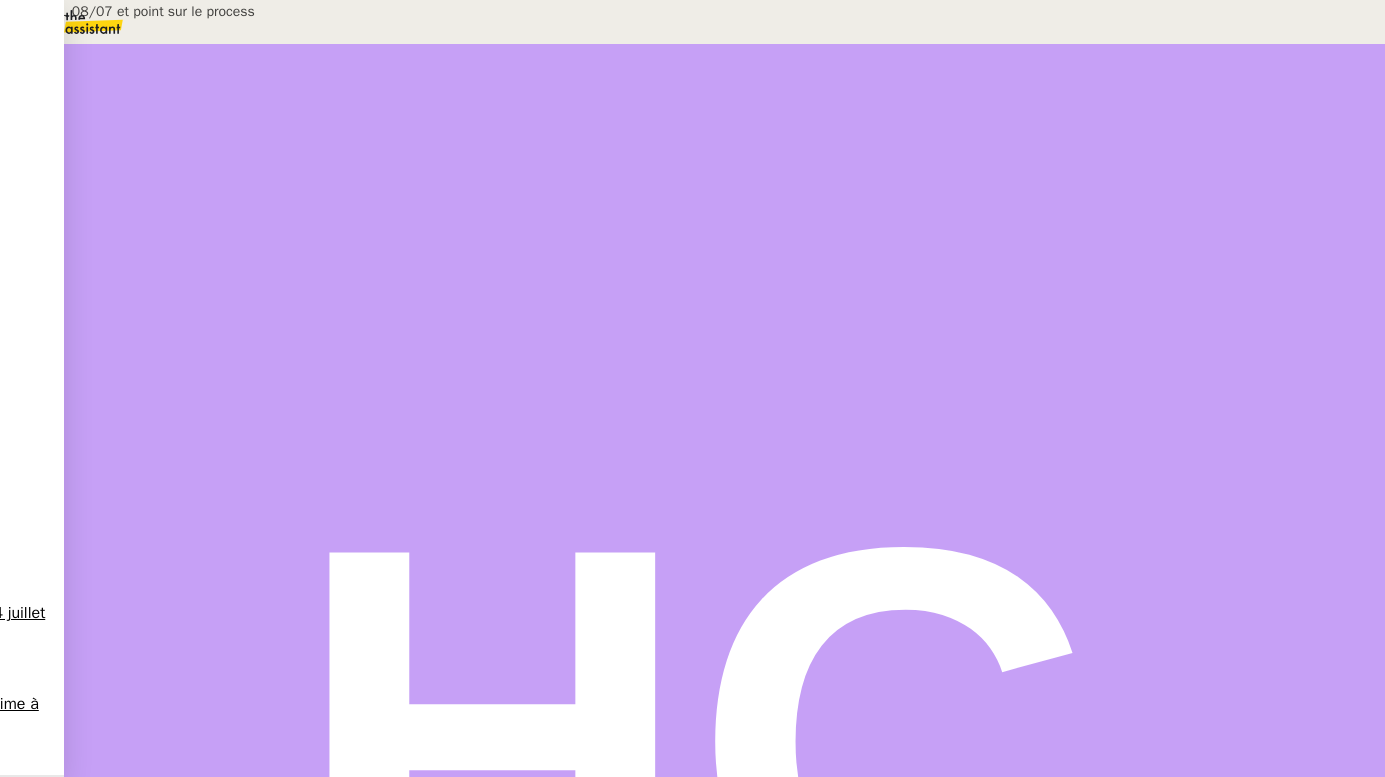 type on "Boite OPAL 08/07 et point sur le process" 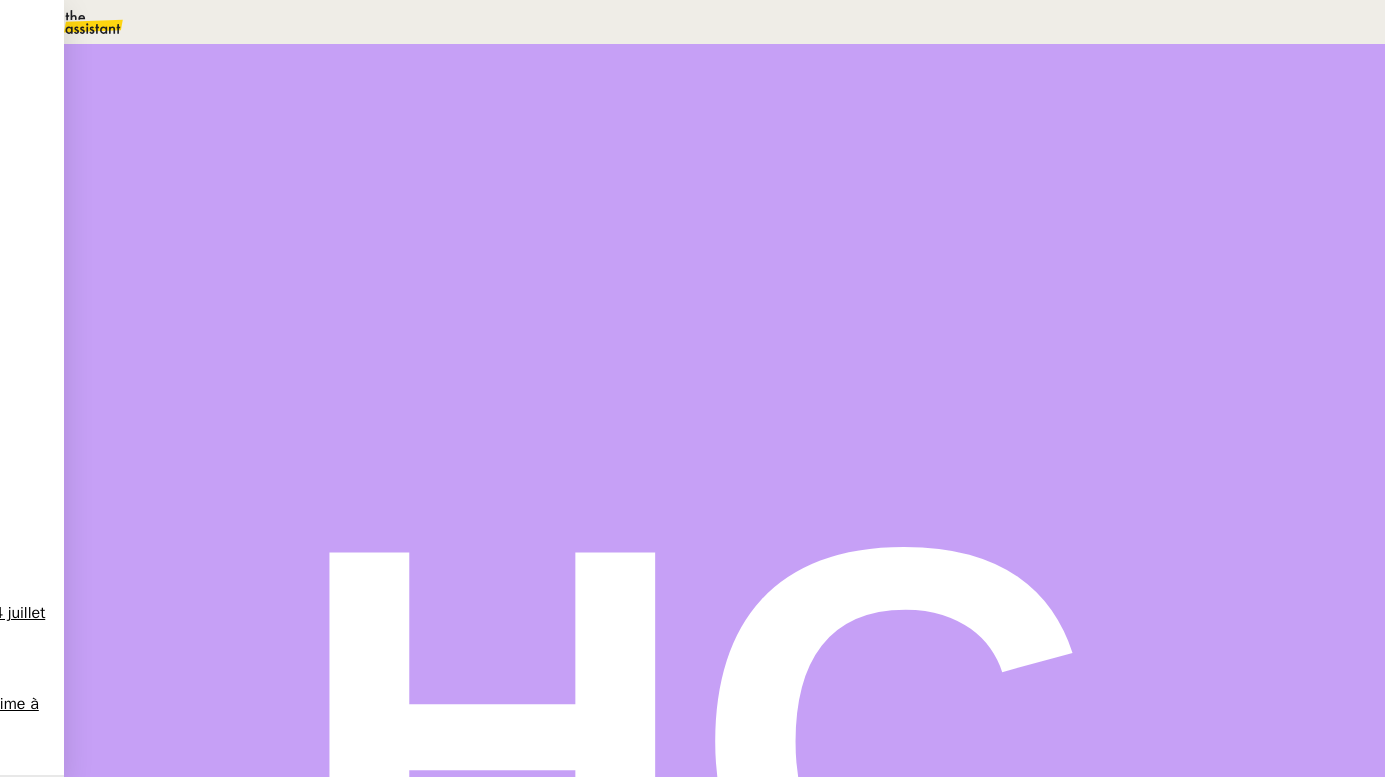 click on "Sauver" at bounding box center [988, 398] 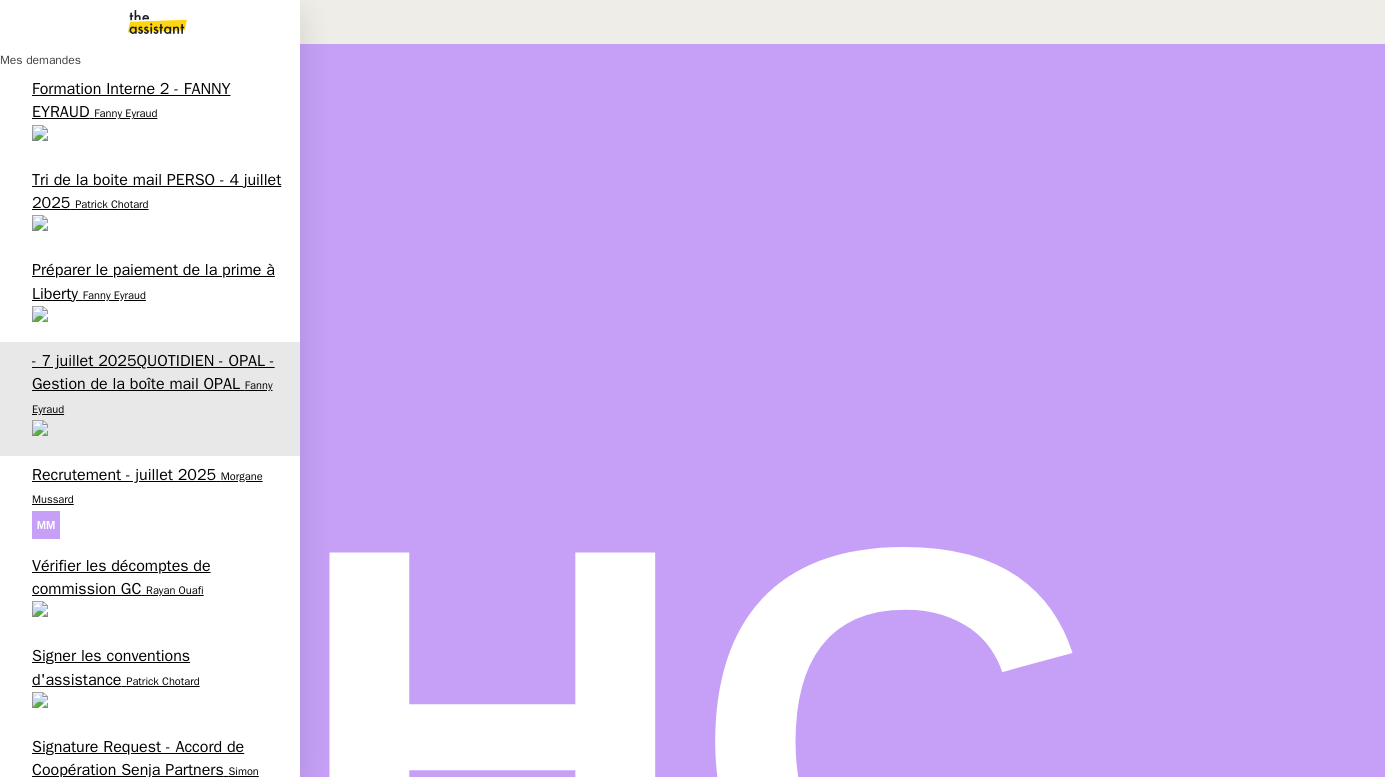 click on "juillet 2025 - FACTURATION - Paiement commissions apporteurs" at bounding box center [153, 1030] 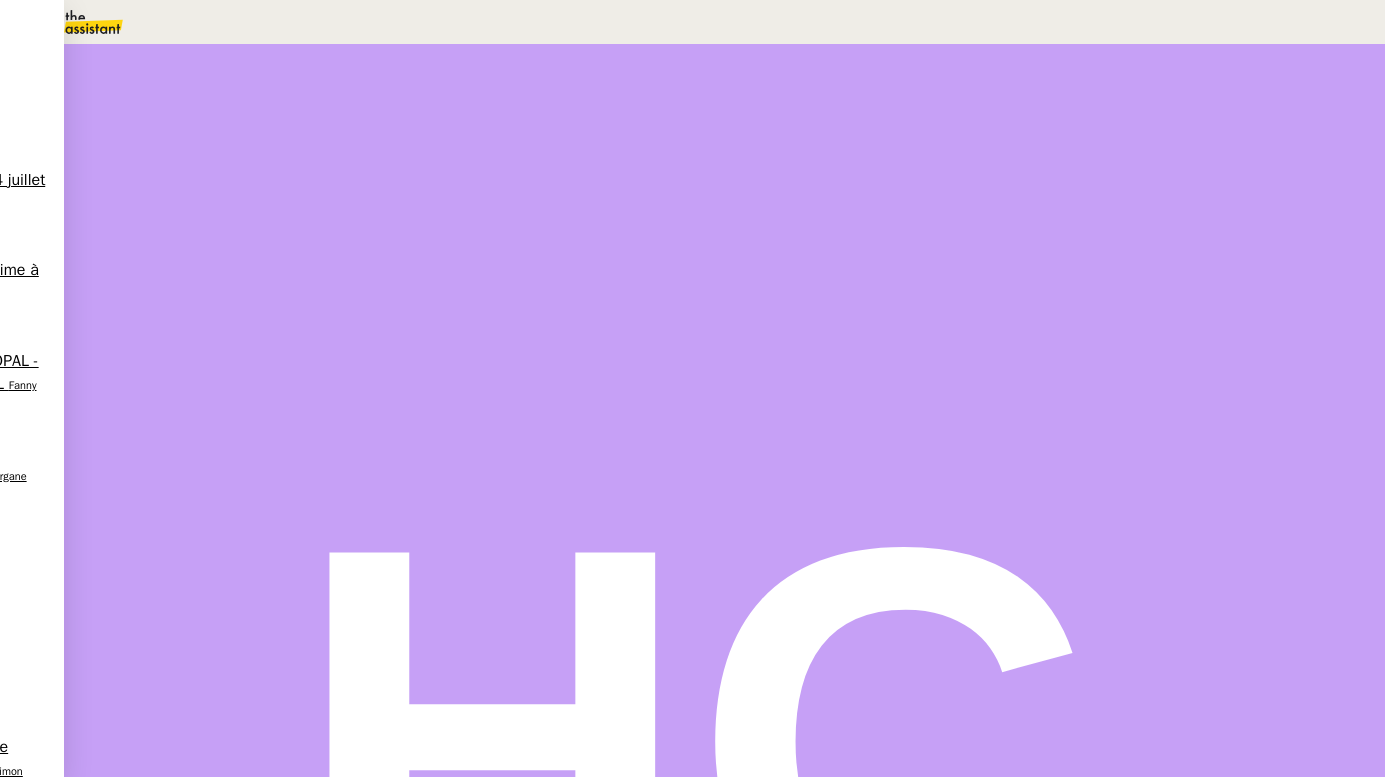 scroll, scrollTop: 484, scrollLeft: 0, axis: vertical 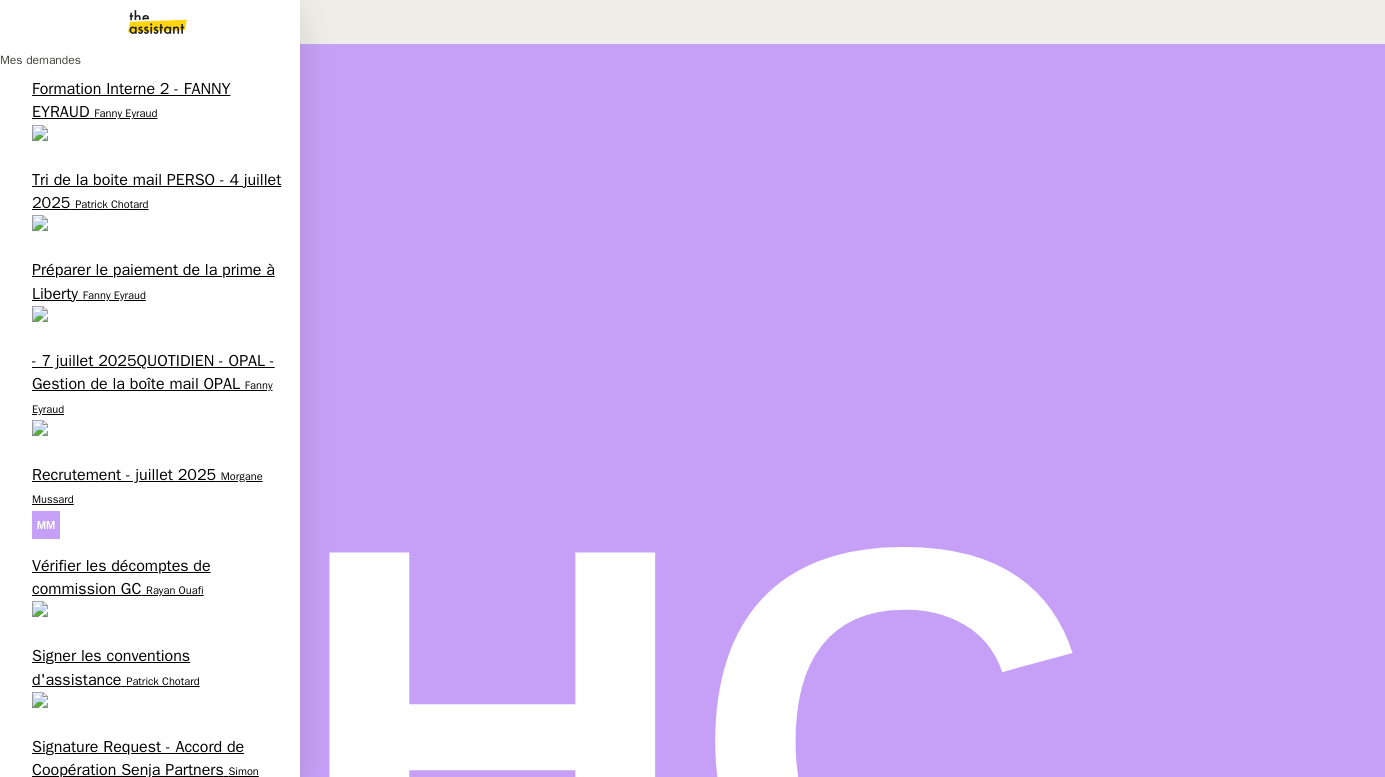 click on "Patrick Chotard" at bounding box center [181, 862] 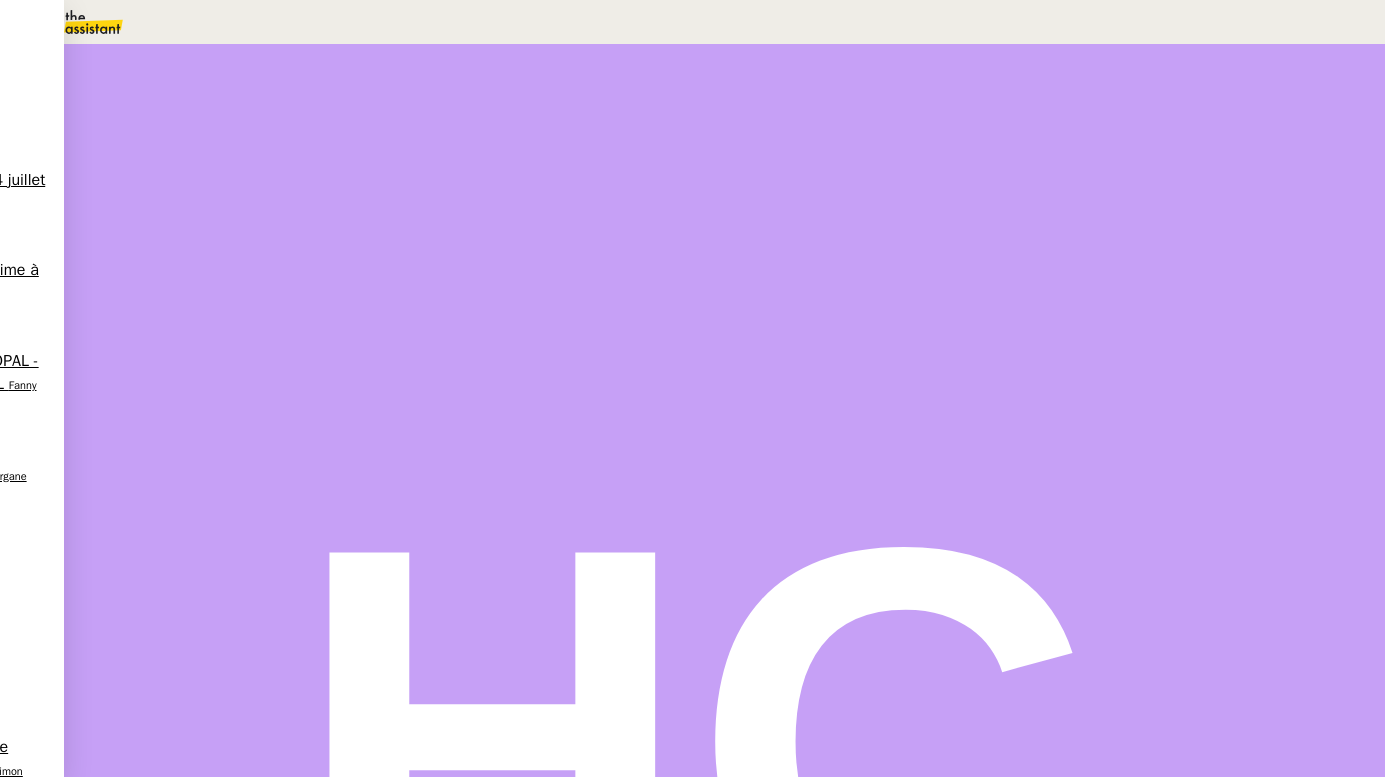 scroll, scrollTop: 0, scrollLeft: 0, axis: both 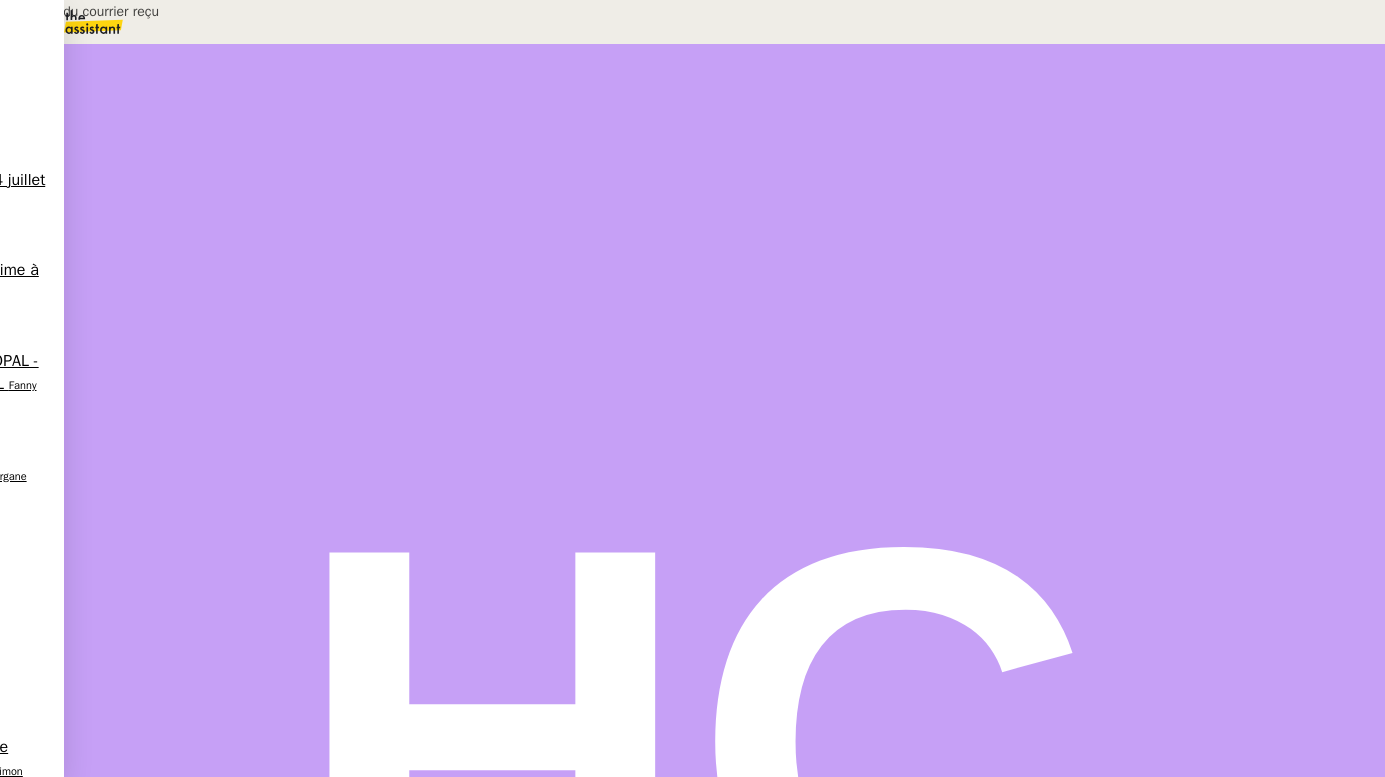 click on "Ouverture du courrier reçu" at bounding box center (1047, 130) 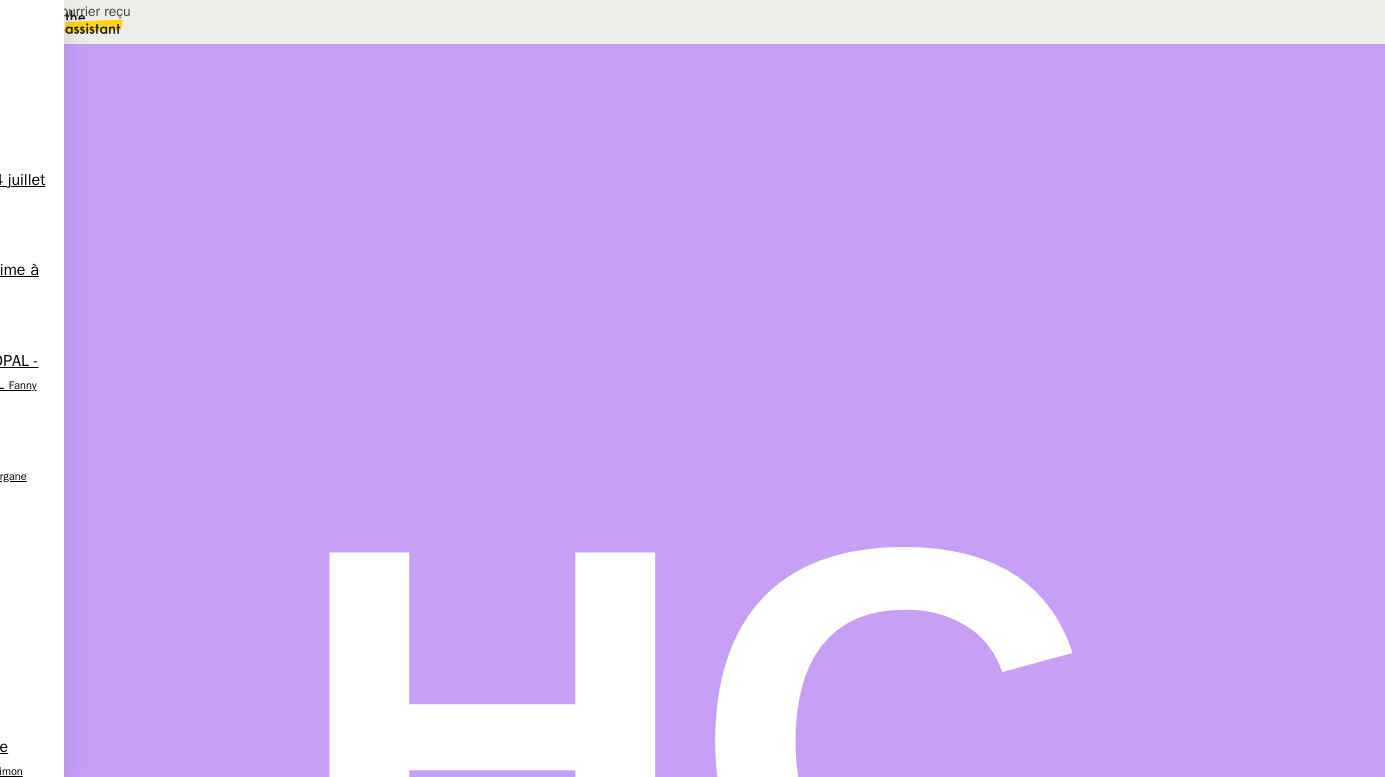 click on "Ajout du courrier reçu" at bounding box center (1047, 130) 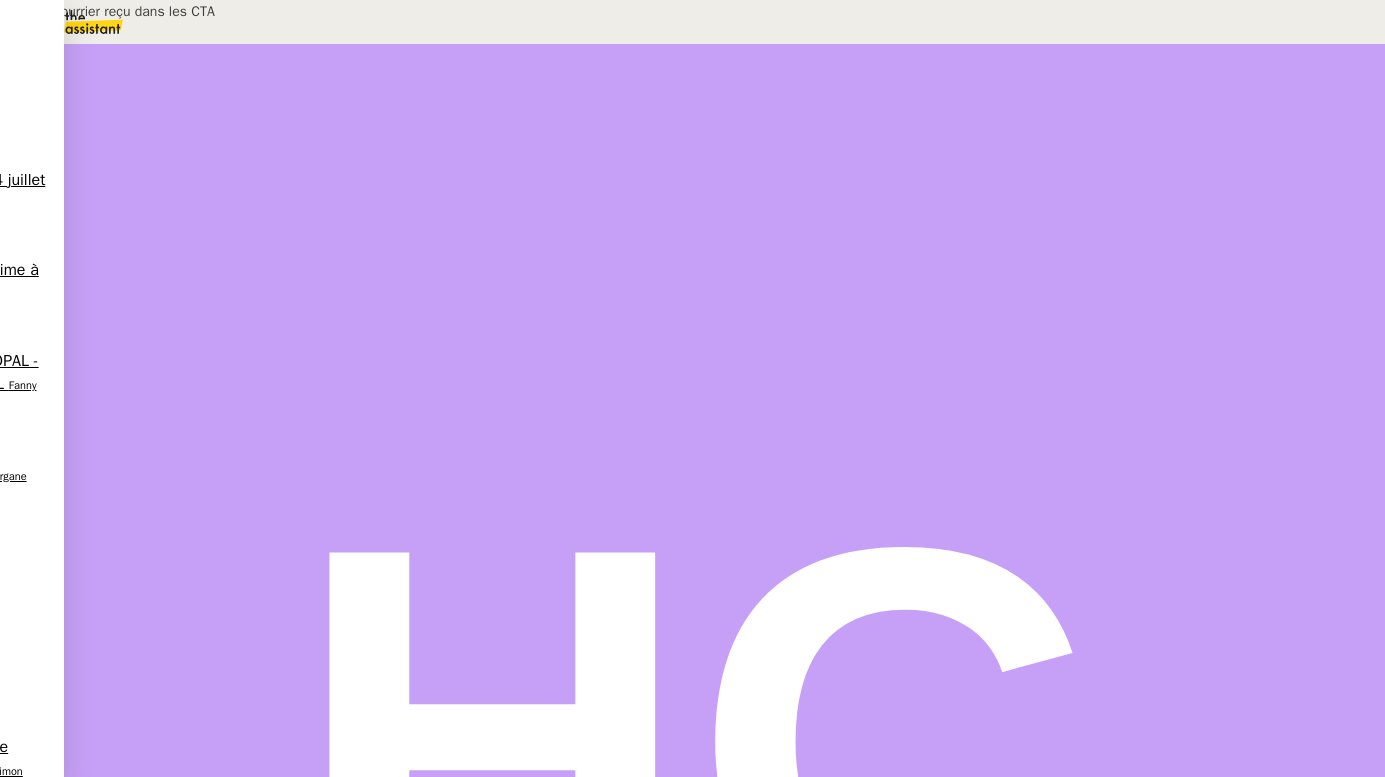 click on "Ajout du courrier reçu dans les CTA" at bounding box center [204, 11] 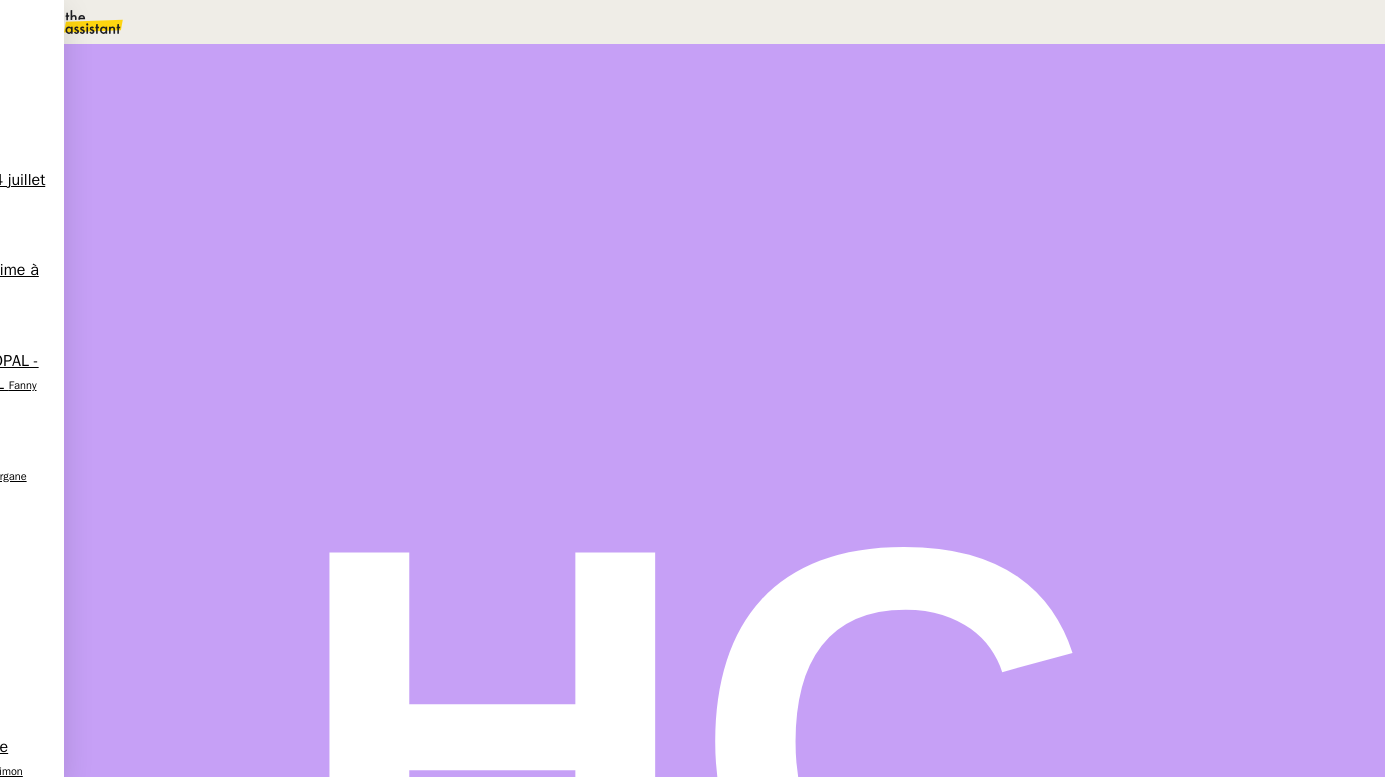 type on "Ajout du courrier reçu dans les CTA" 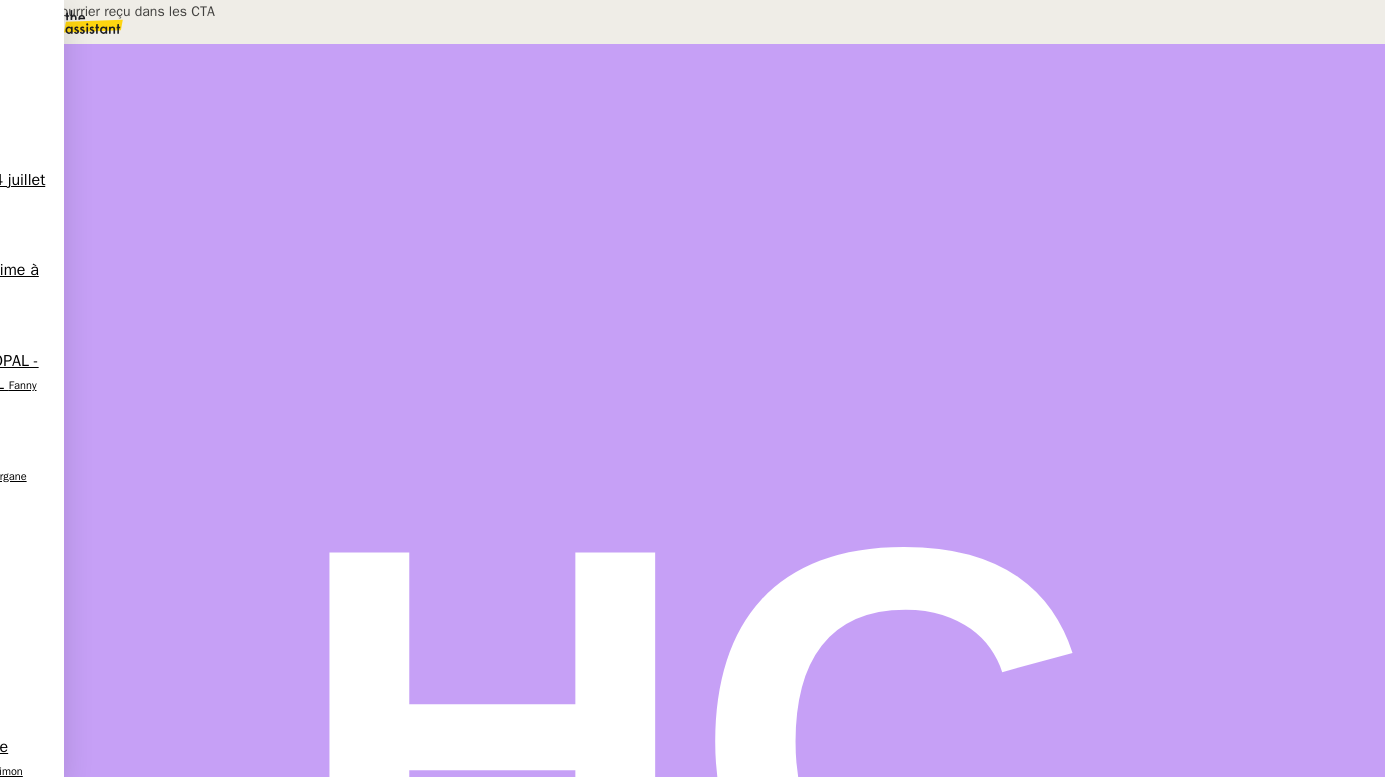 click on "Ajout du courrier reçu dans les CTA" at bounding box center [1047, 130] 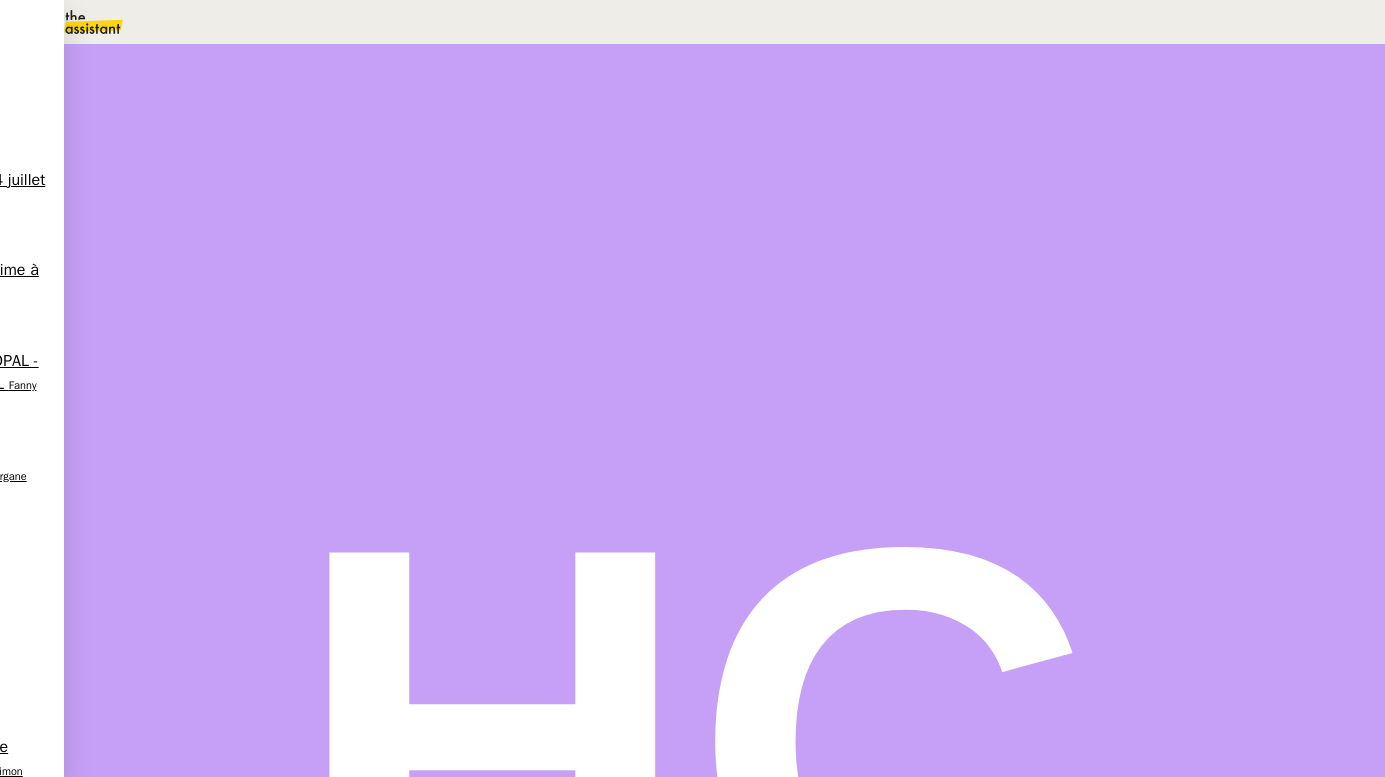 type on "Ajout des courriers reçus dans les CTA" 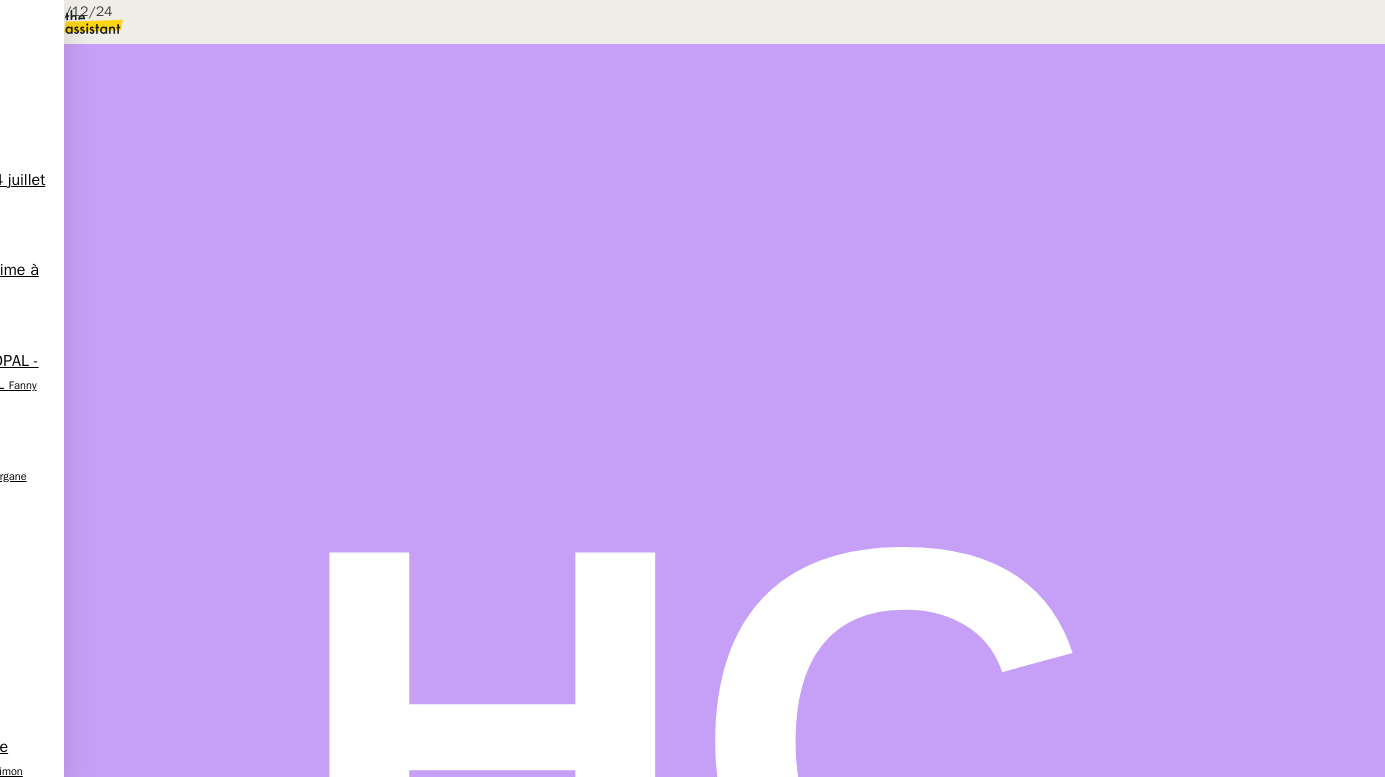 scroll, scrollTop: 129, scrollLeft: 0, axis: vertical 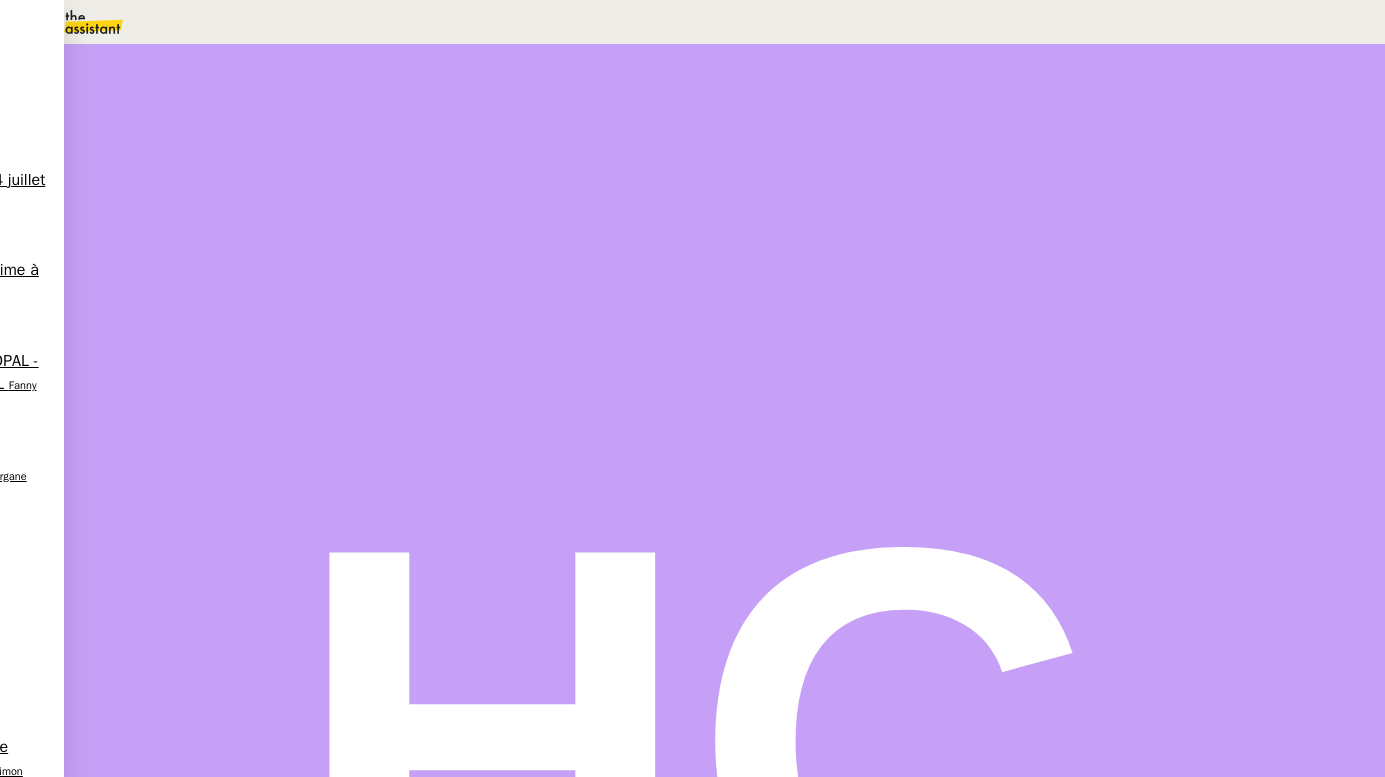 click at bounding box center [212, 340] 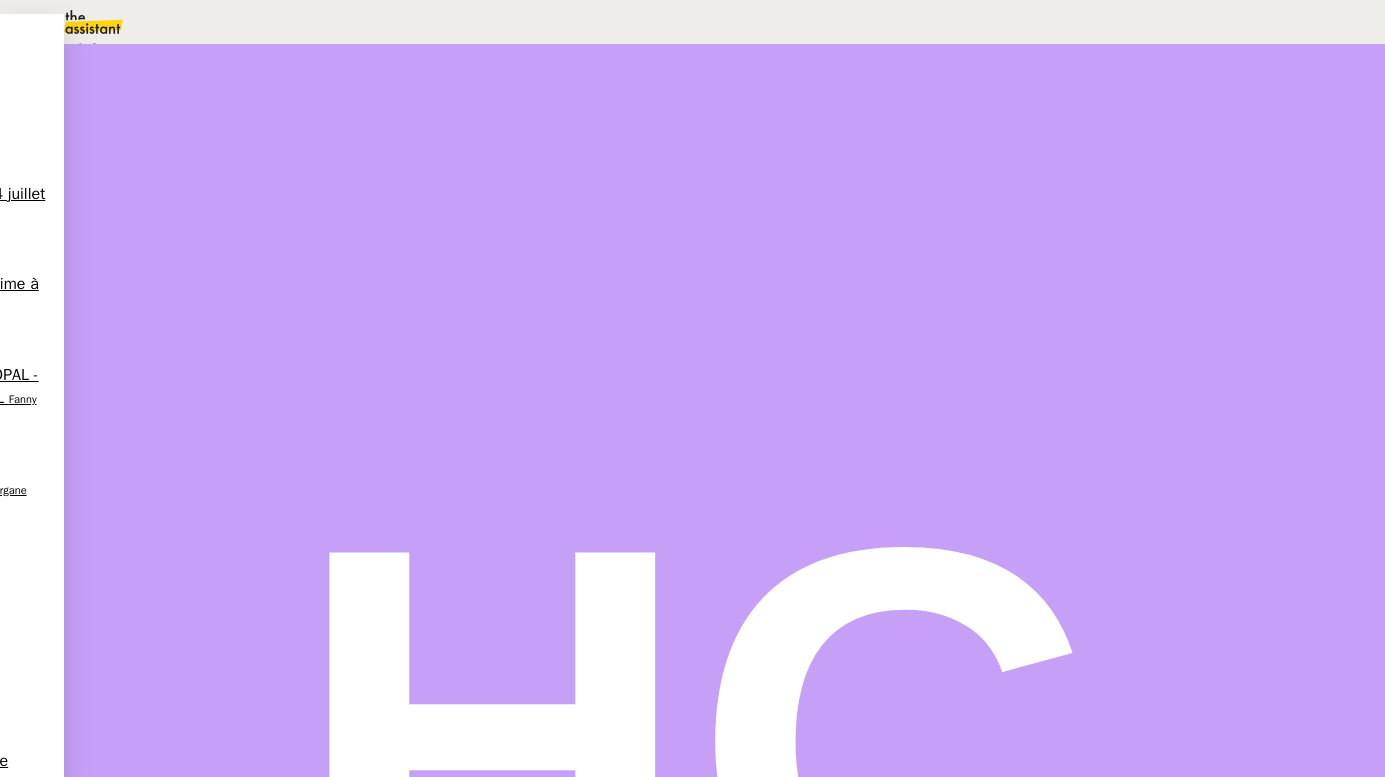 click on "Statut" at bounding box center [725, 111] 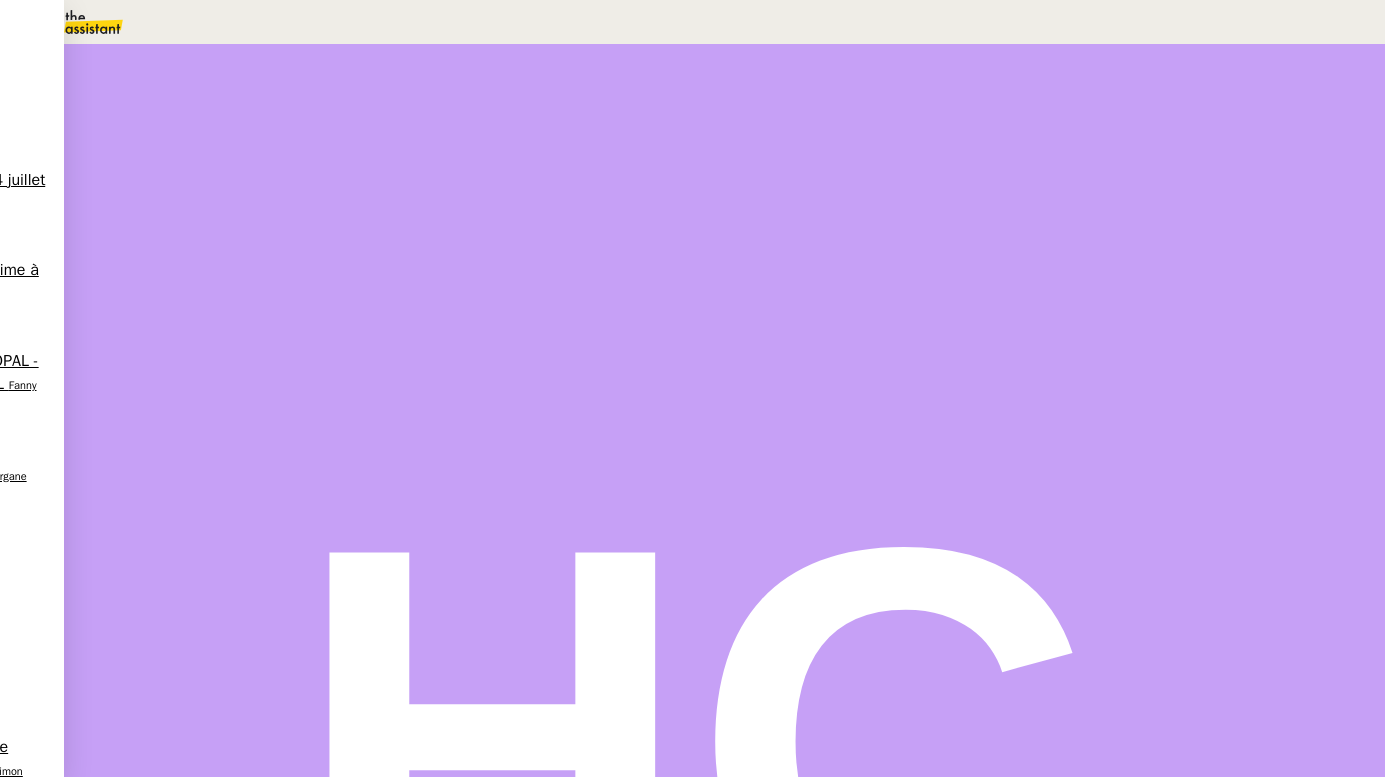 click on "CTA - Attached Image" at bounding box center (133, 1022) 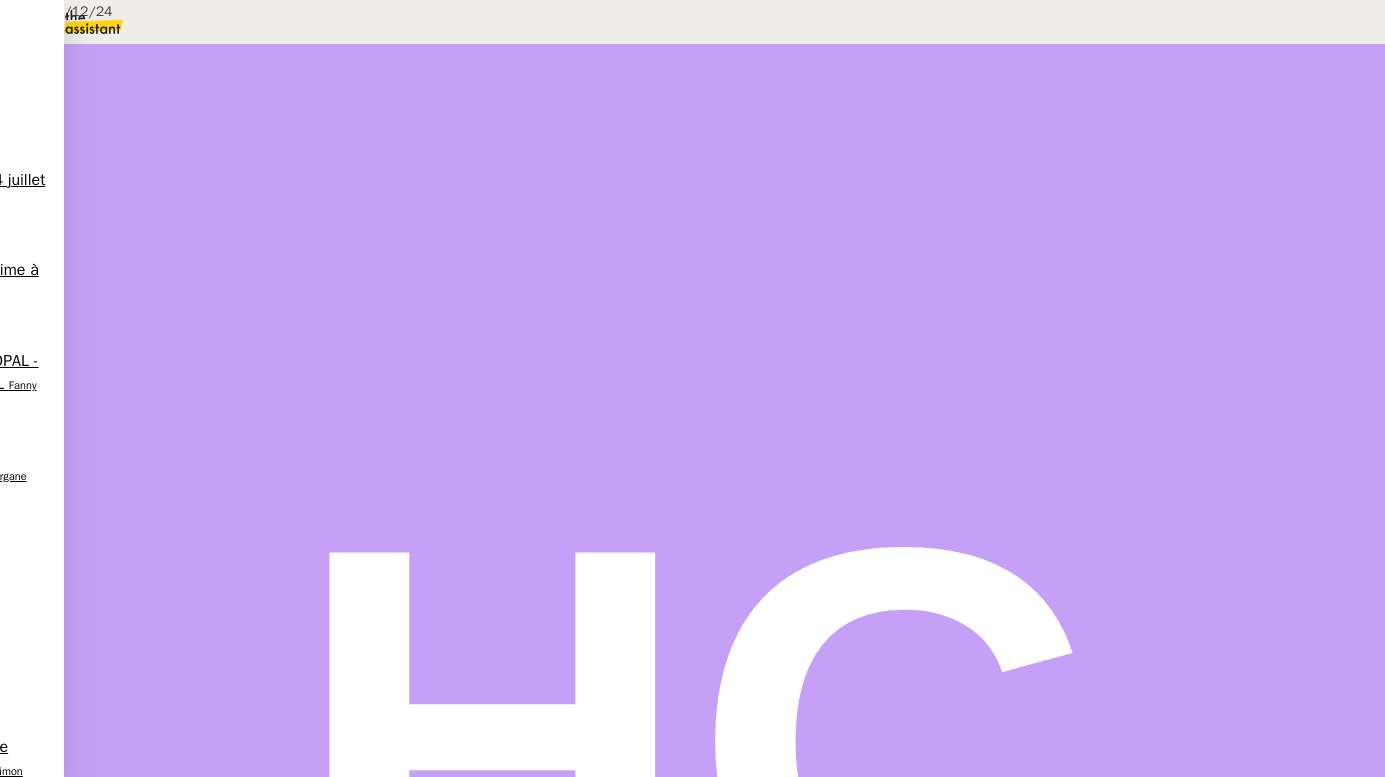 scroll, scrollTop: 133, scrollLeft: 0, axis: vertical 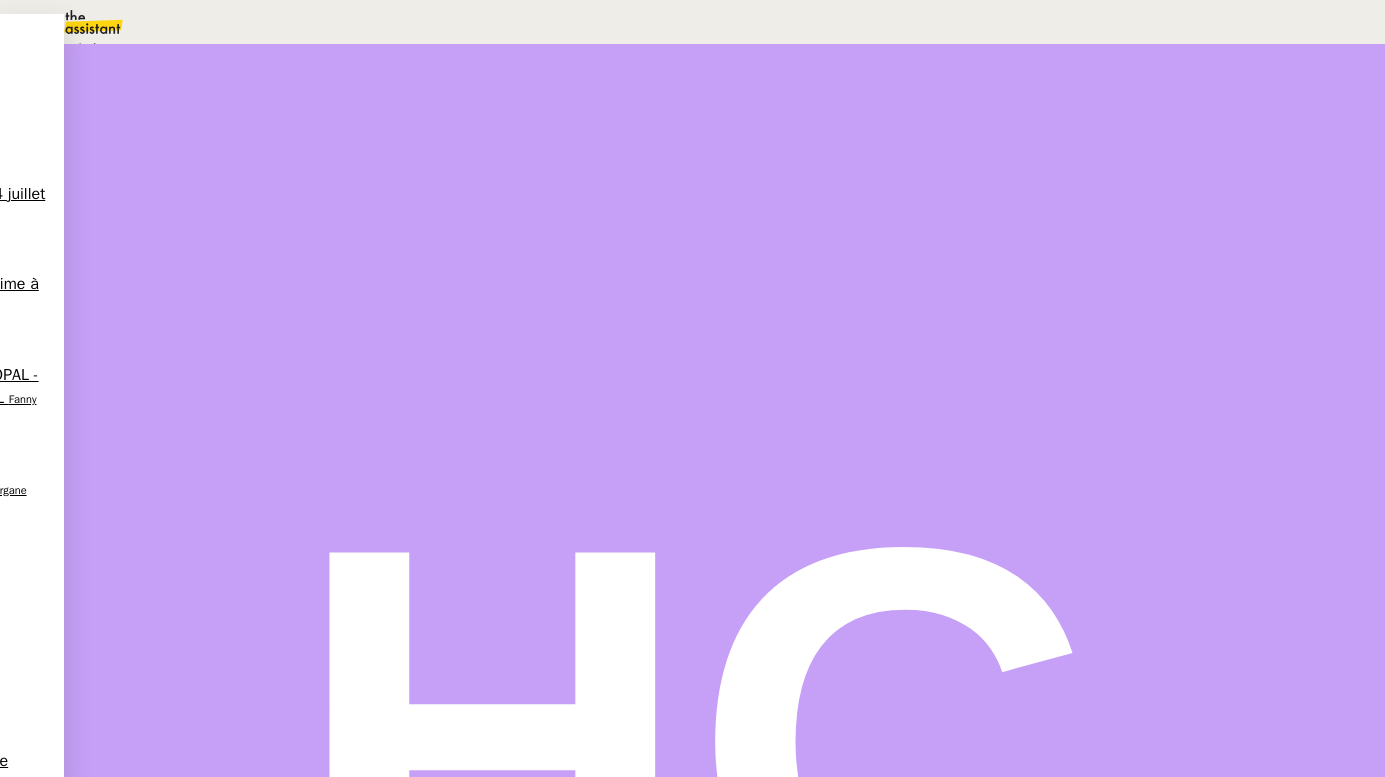 click on "Statut" at bounding box center (215, 112) 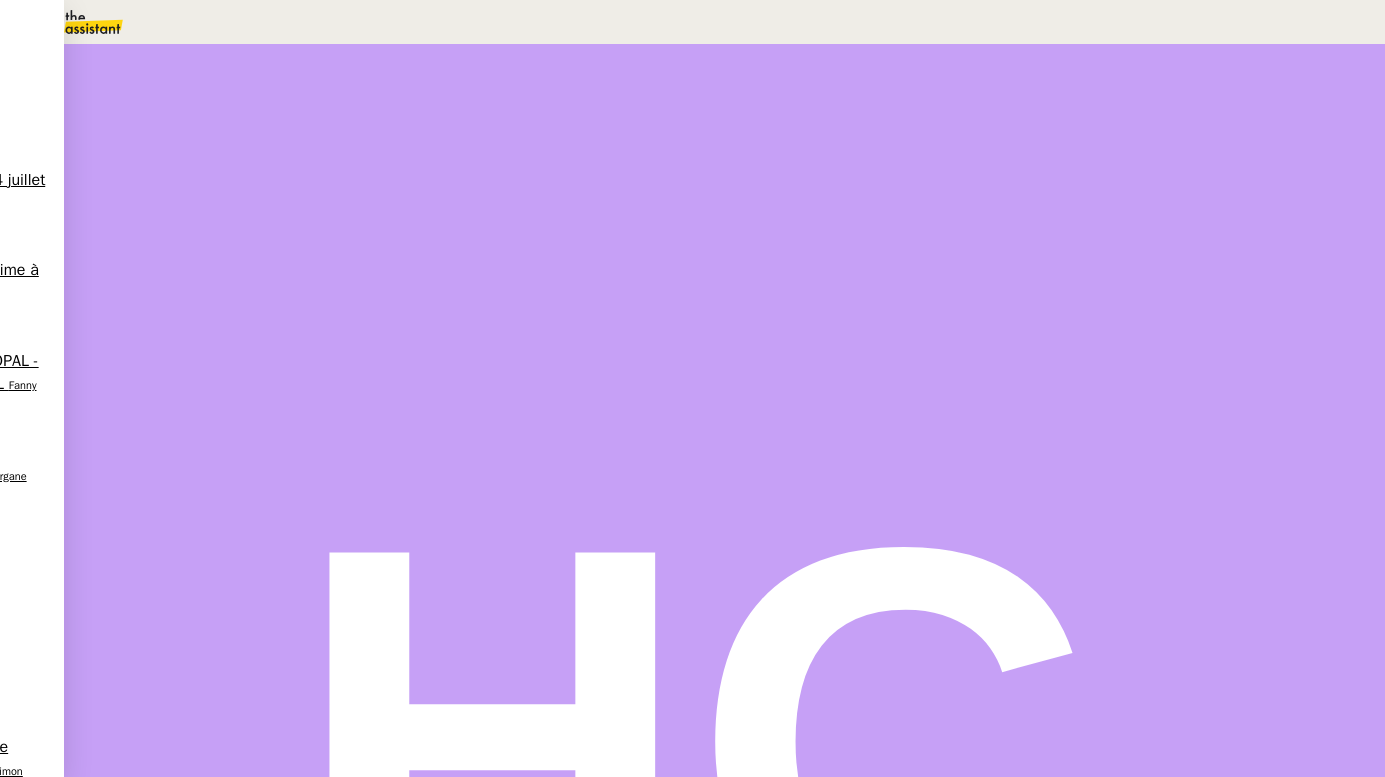 click on "Sauver" at bounding box center (988, 188) 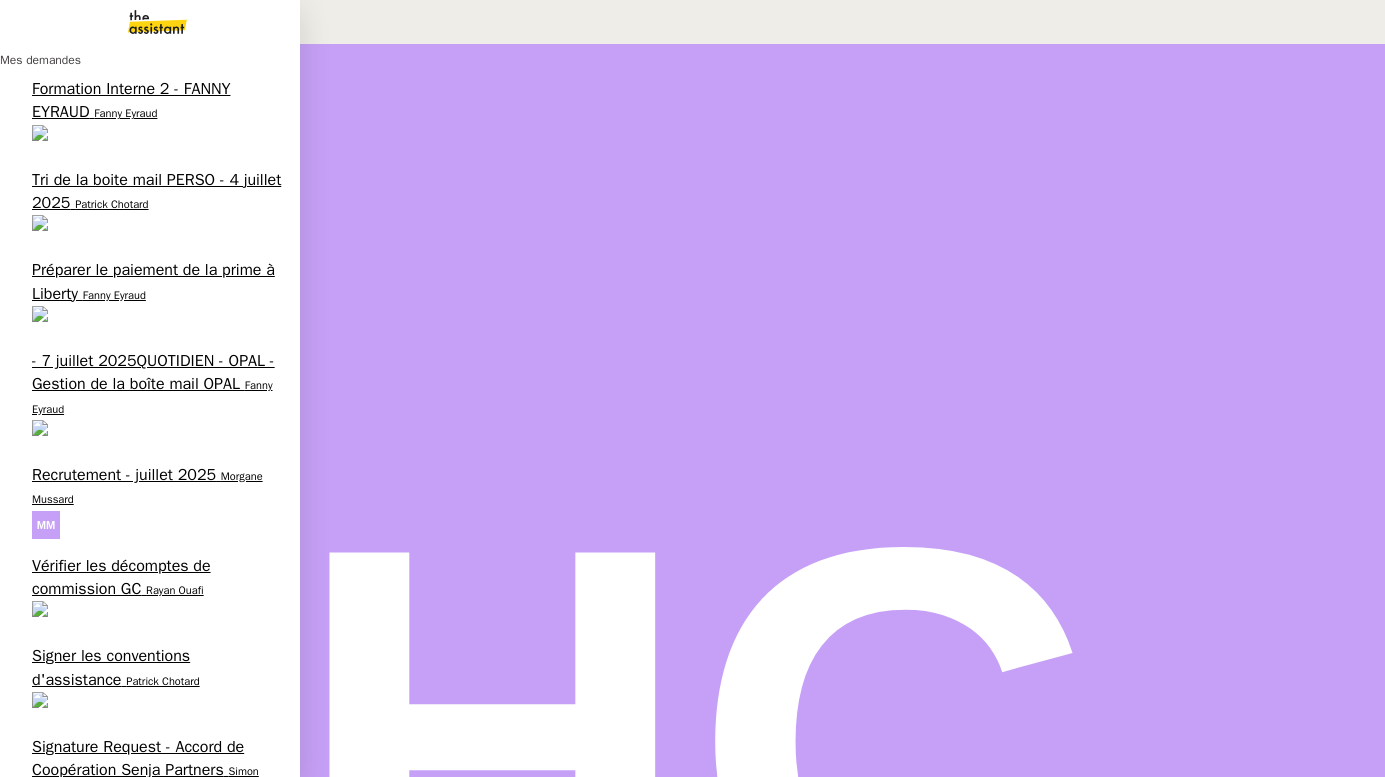 click on "juillet 2025 - FACTURATION - Paiement commissions apporteurs" at bounding box center [153, 963] 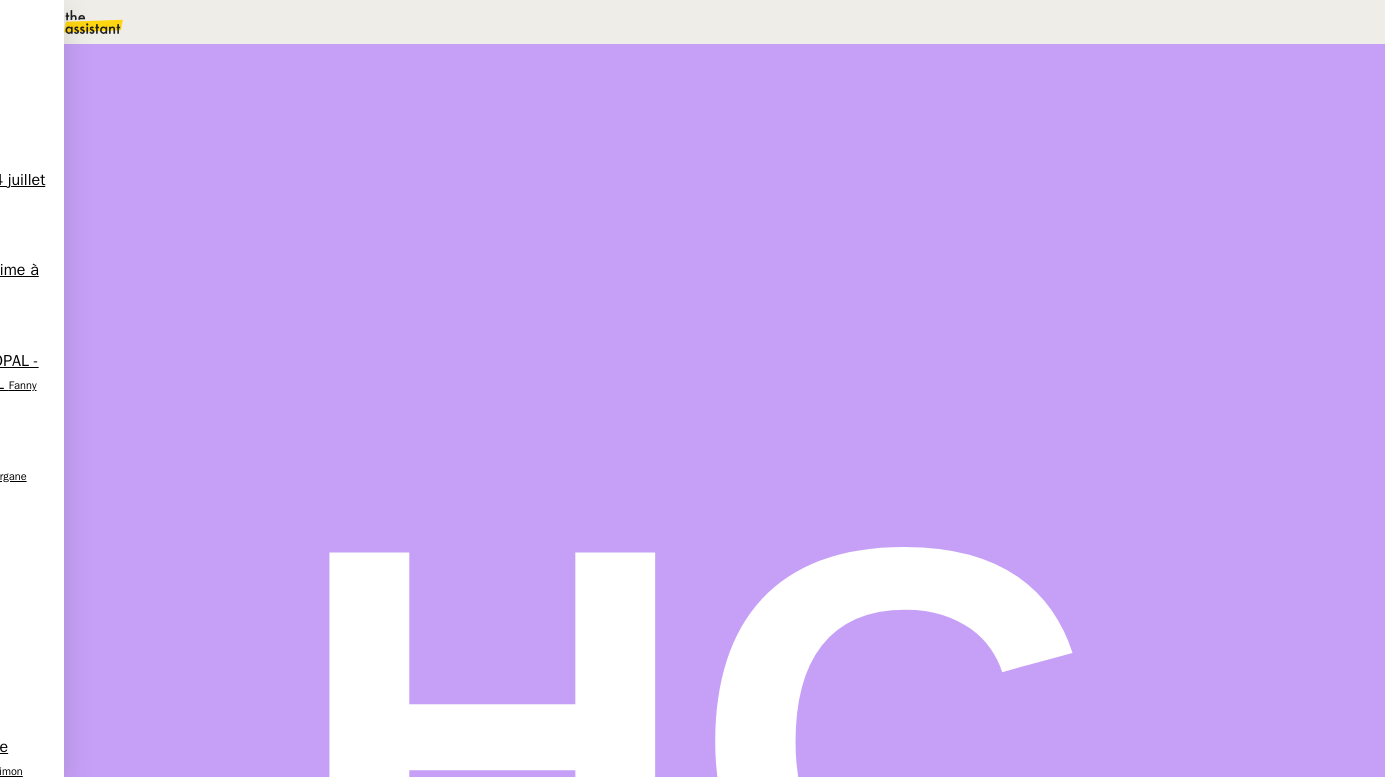 scroll, scrollTop: 0, scrollLeft: 0, axis: both 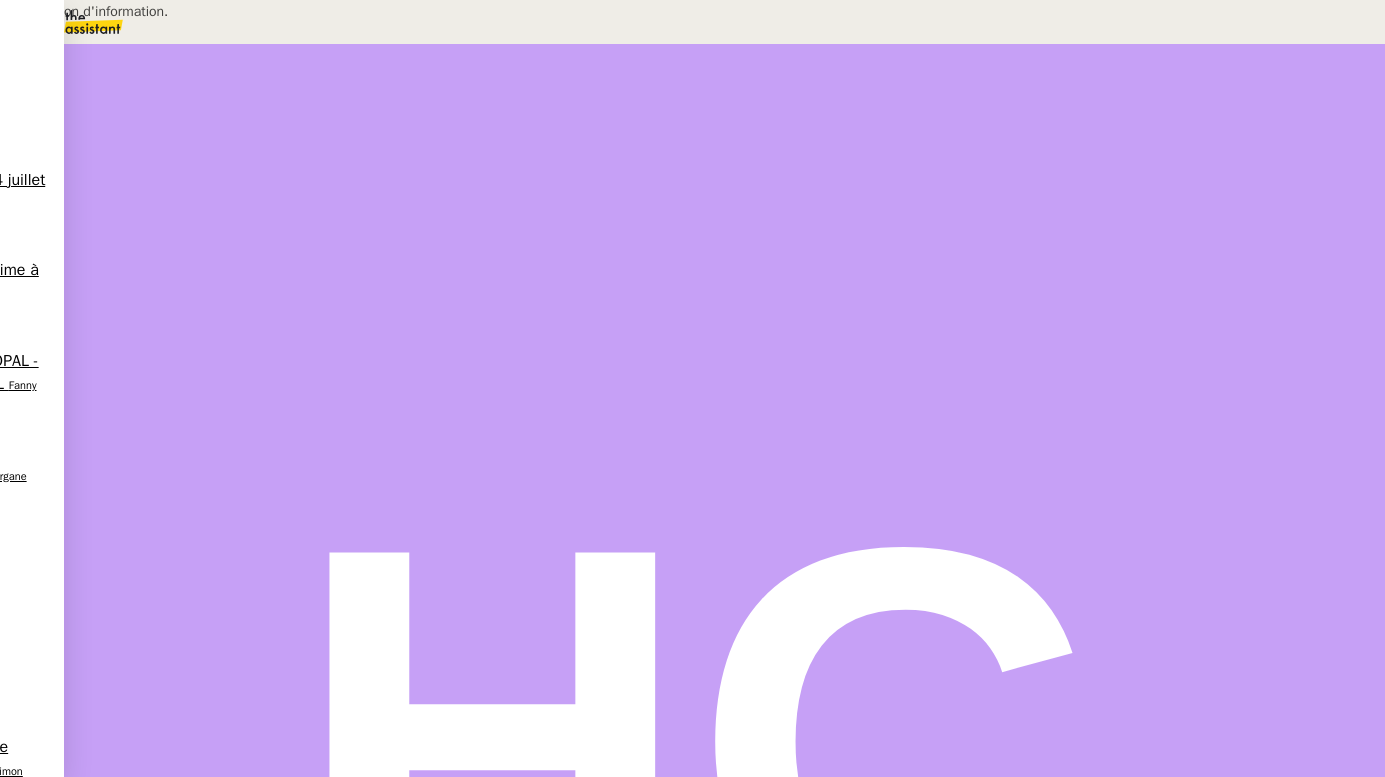 click on "transmission d'information." at bounding box center (204, 11) 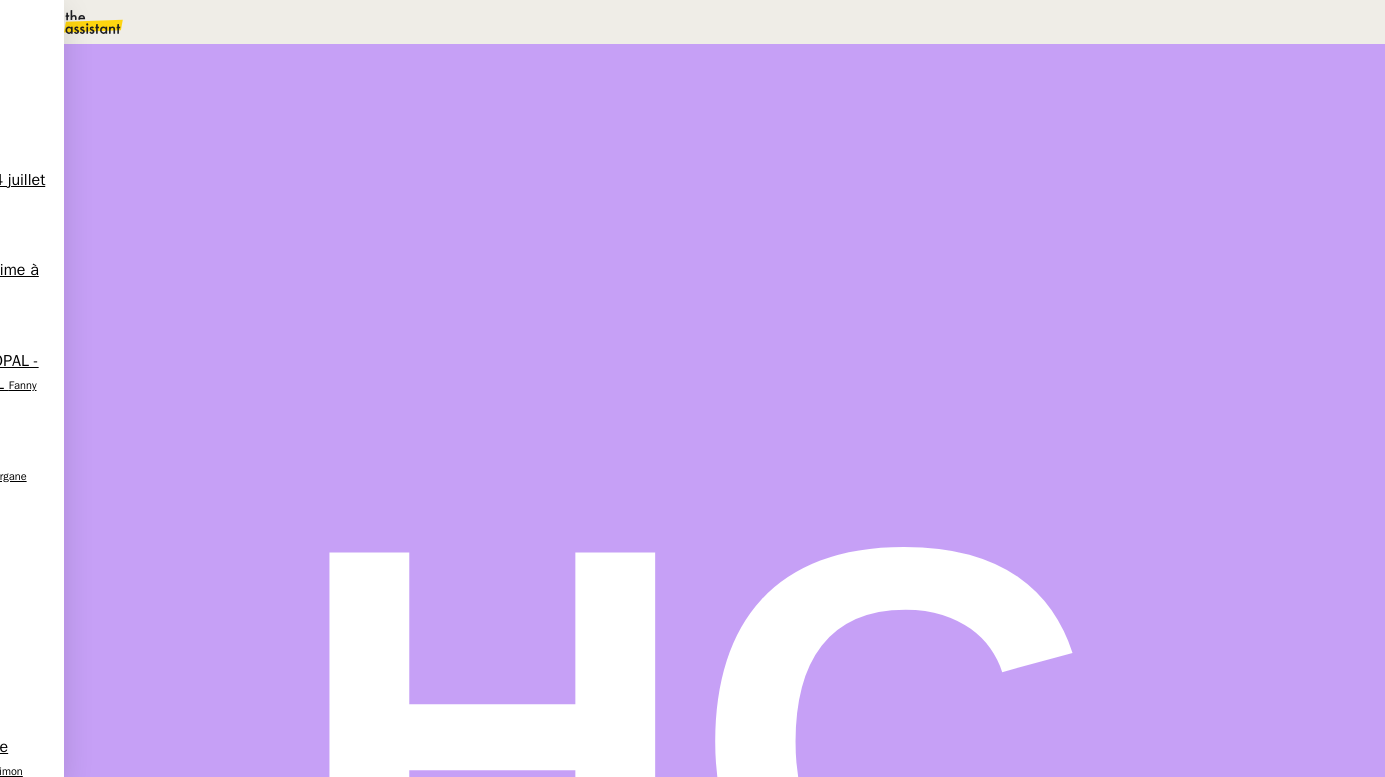 type on "transmission d'information." 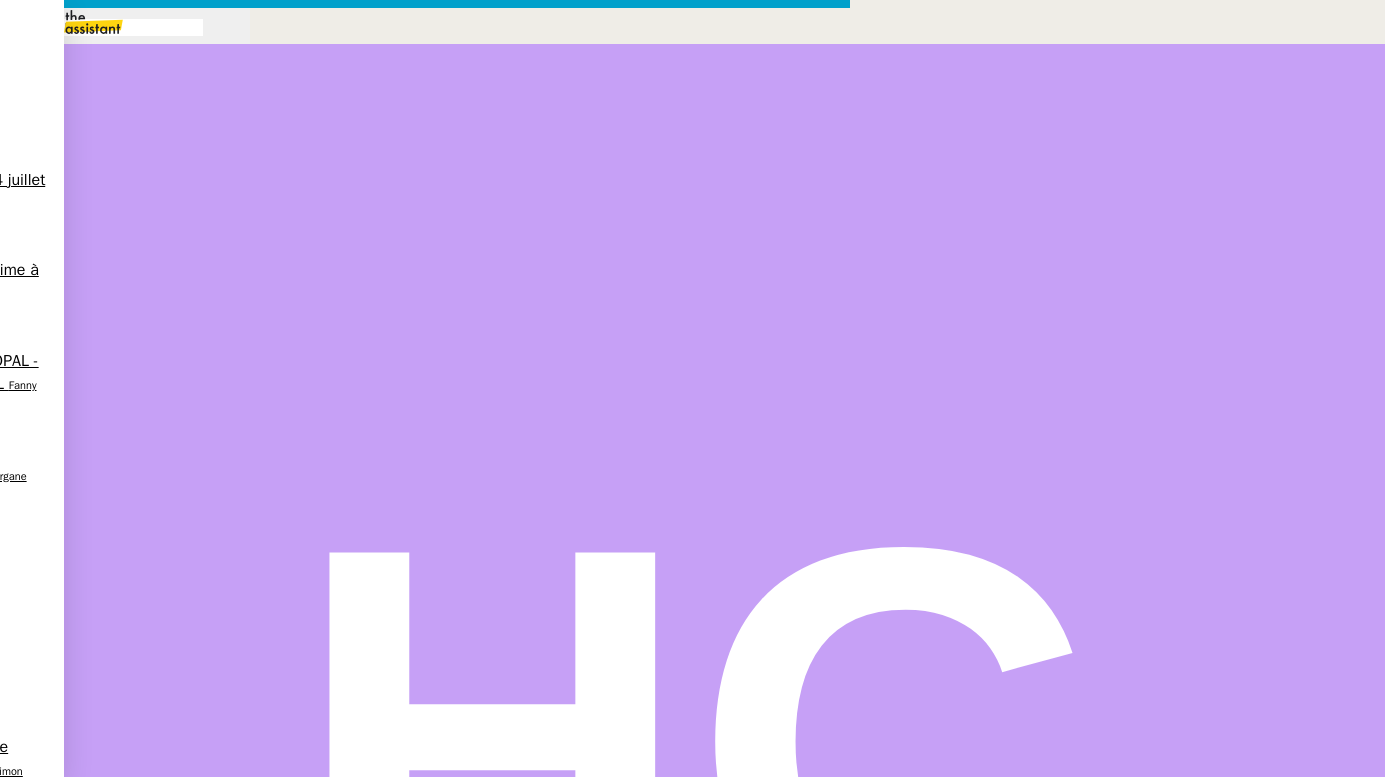 click at bounding box center [425, 837] 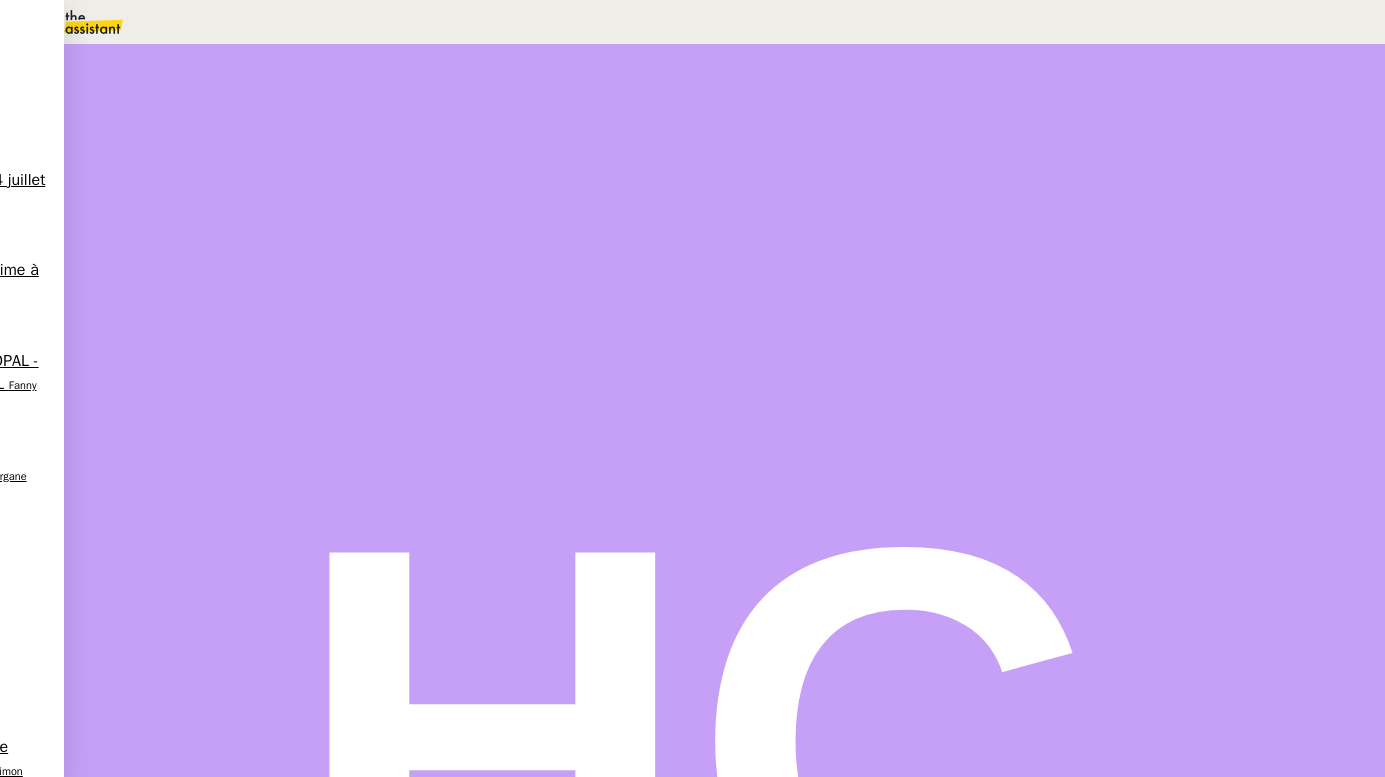 click on "FACTURATION - Paiement commissions apporteurs" at bounding box center (210, 1087) 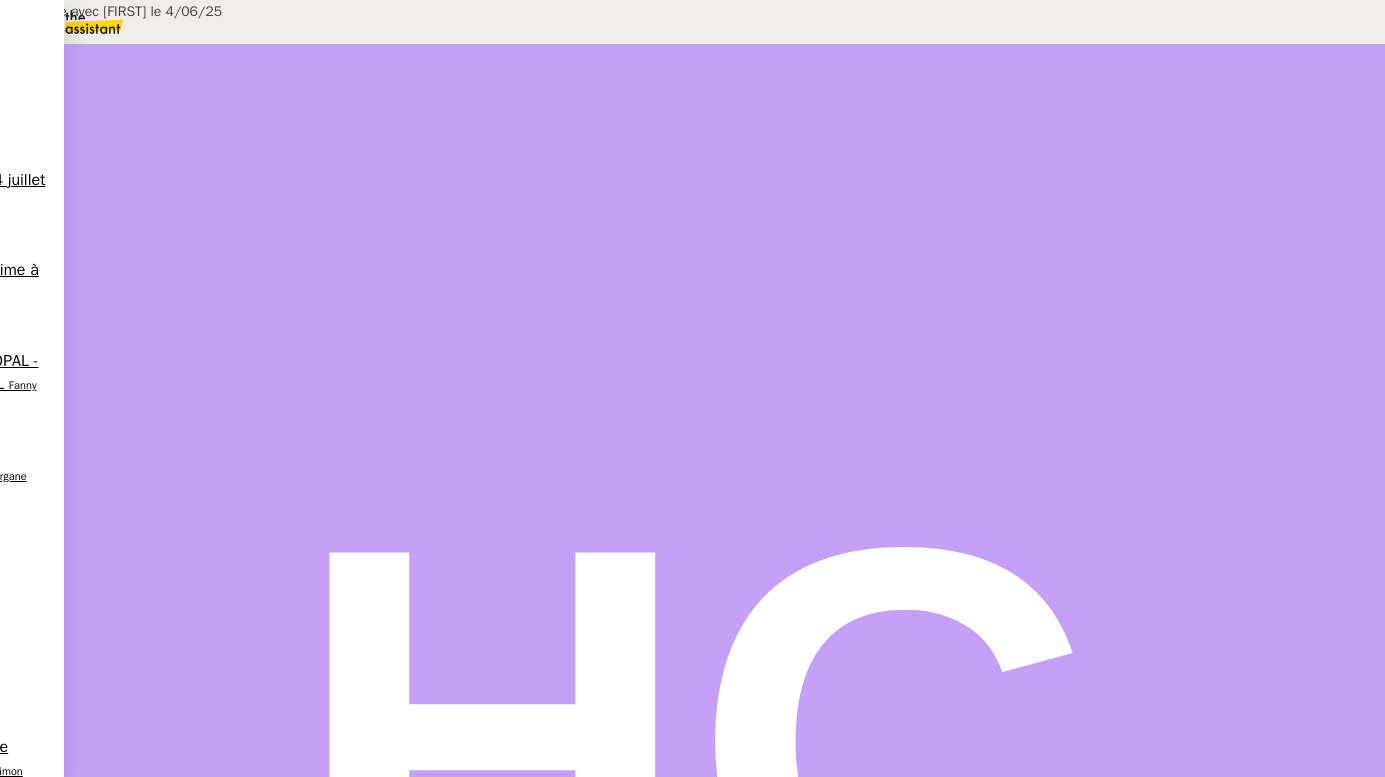 click on "Maj Validée avec [FIRST_NAME] le [DATE] Contexte : Tous les trimestres, nous payons les commissions aux apporteurs d’affaire Récurrence : Janvier, Avril, Juillet, Octobre Déclenchement : Automatique PROCÉDURE A - EXTRACTION DÉCOMPTES COMMISSIONS Se rendre sur Brokin dans l’onglet “Assurances” et “Commissions” Sélectionner la période de prime concernée par le décompte Choisir “Commissions reçues des compagnies” : oui Choisir “Payé aux agents” : non Cliquer en bas sur “Agents” Dans le menu déroulant, choisir l’agent concerné ainsi que l’année de prime ou la période de versement des commissions par les compagnies Vérifier que les montants sont tous notés. Si une ligne de la colonne des montants est vide, double-cliquer dessus pur ouvrir la fenêtre de courtage et remplir la case "Versé" et la case "Attendu" sans remplir la date. DÉSÉLECTIONNER TOUTES LES LIGNES Cliquer sur "afficher" puis imprimer en pdf “décompte par client” Se connecter à Paiements" at bounding box center (692, 569) 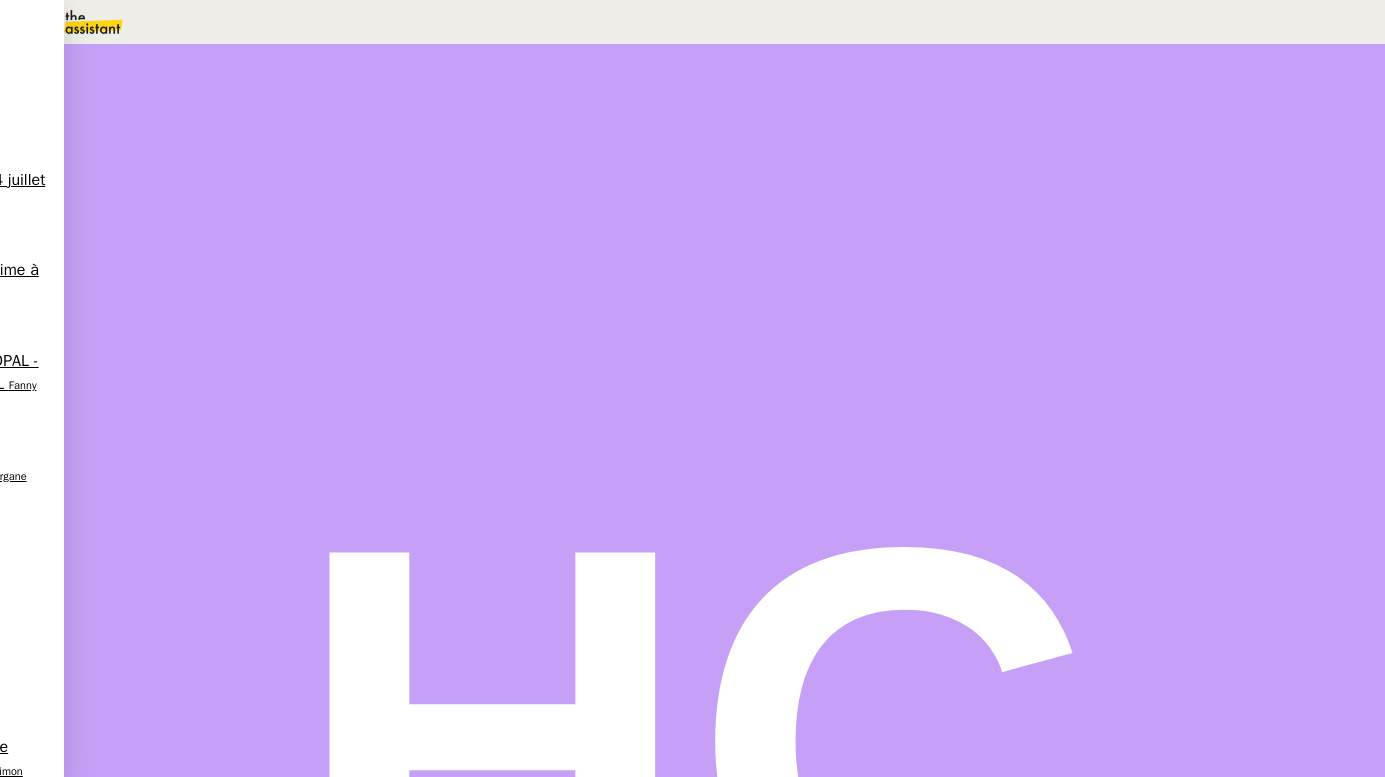 scroll, scrollTop: 182, scrollLeft: 0, axis: vertical 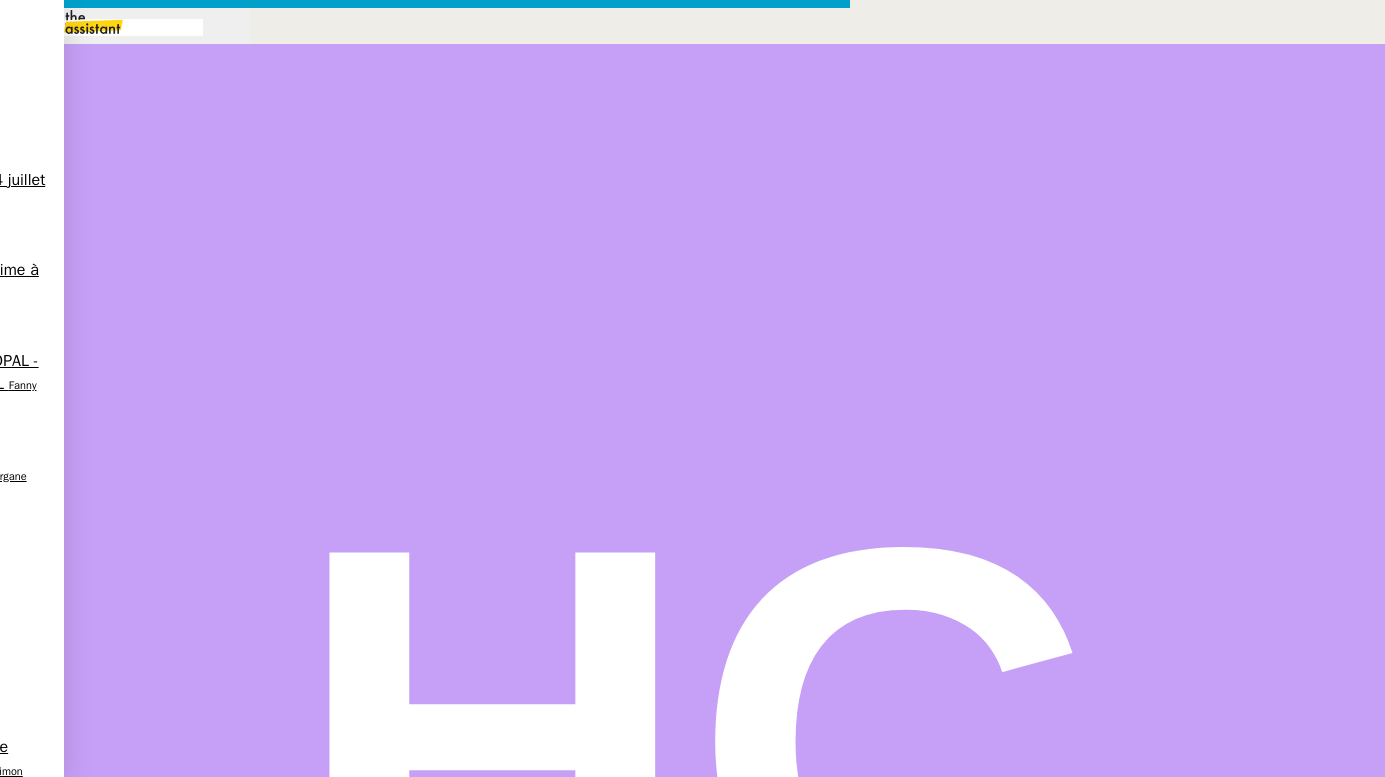 click on "Envoyer" at bounding box center [78, 1039] 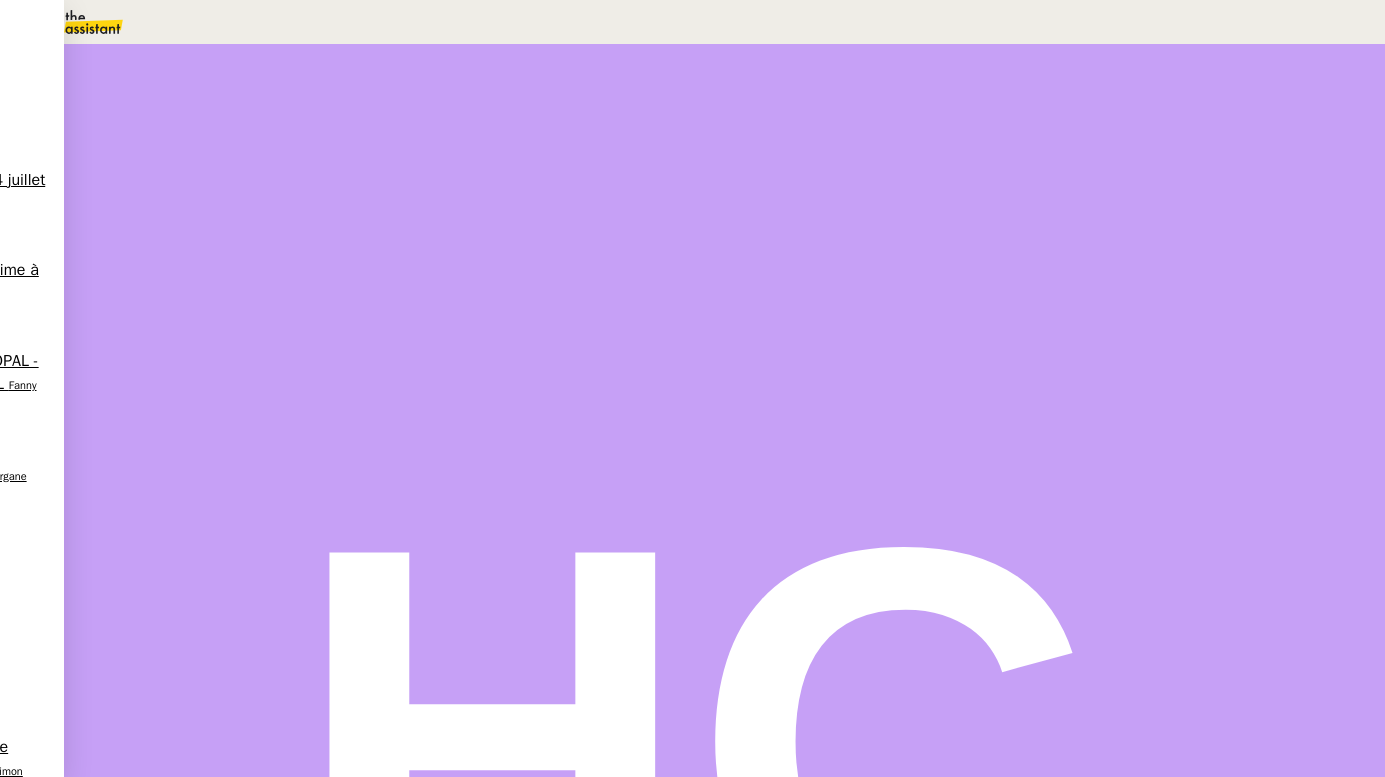 click on "Brouillon" at bounding box center [614, 533] 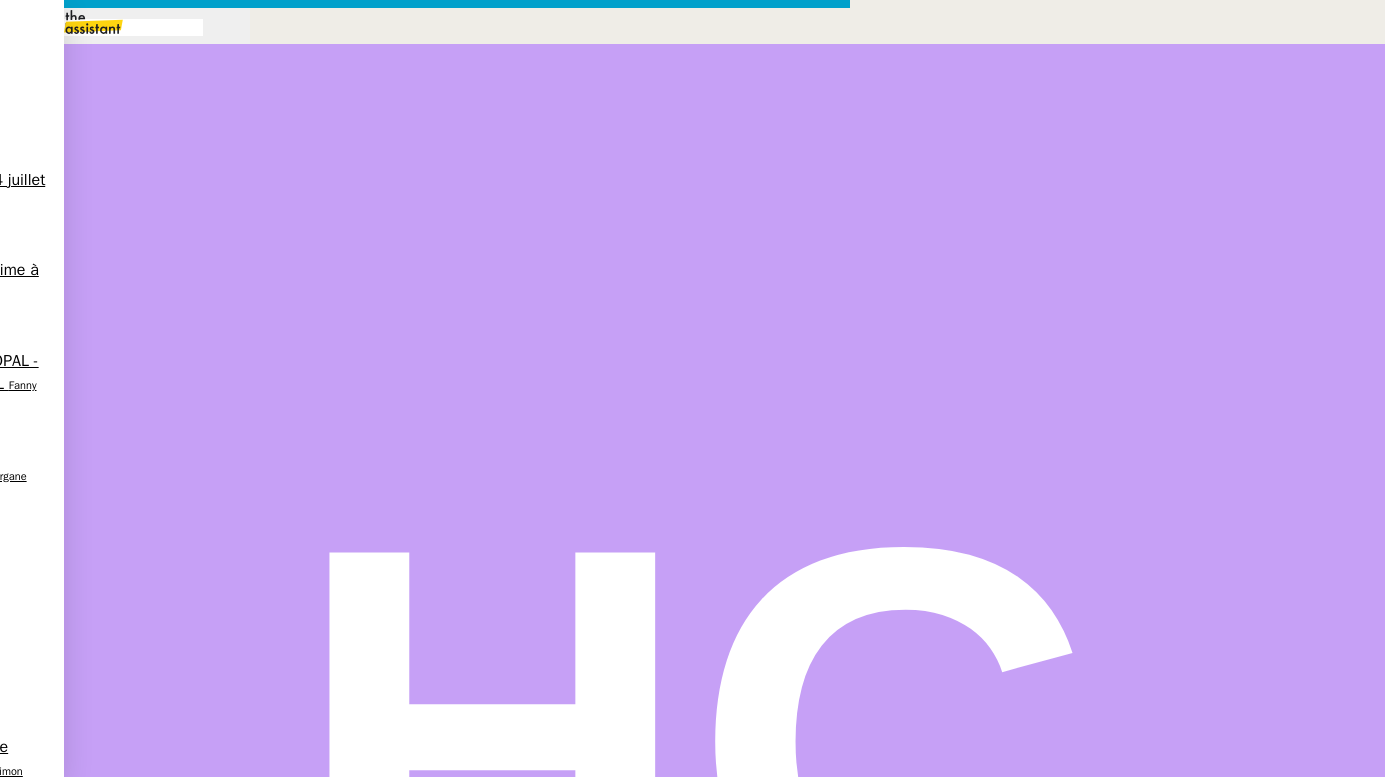 scroll, scrollTop: 0, scrollLeft: 42, axis: horizontal 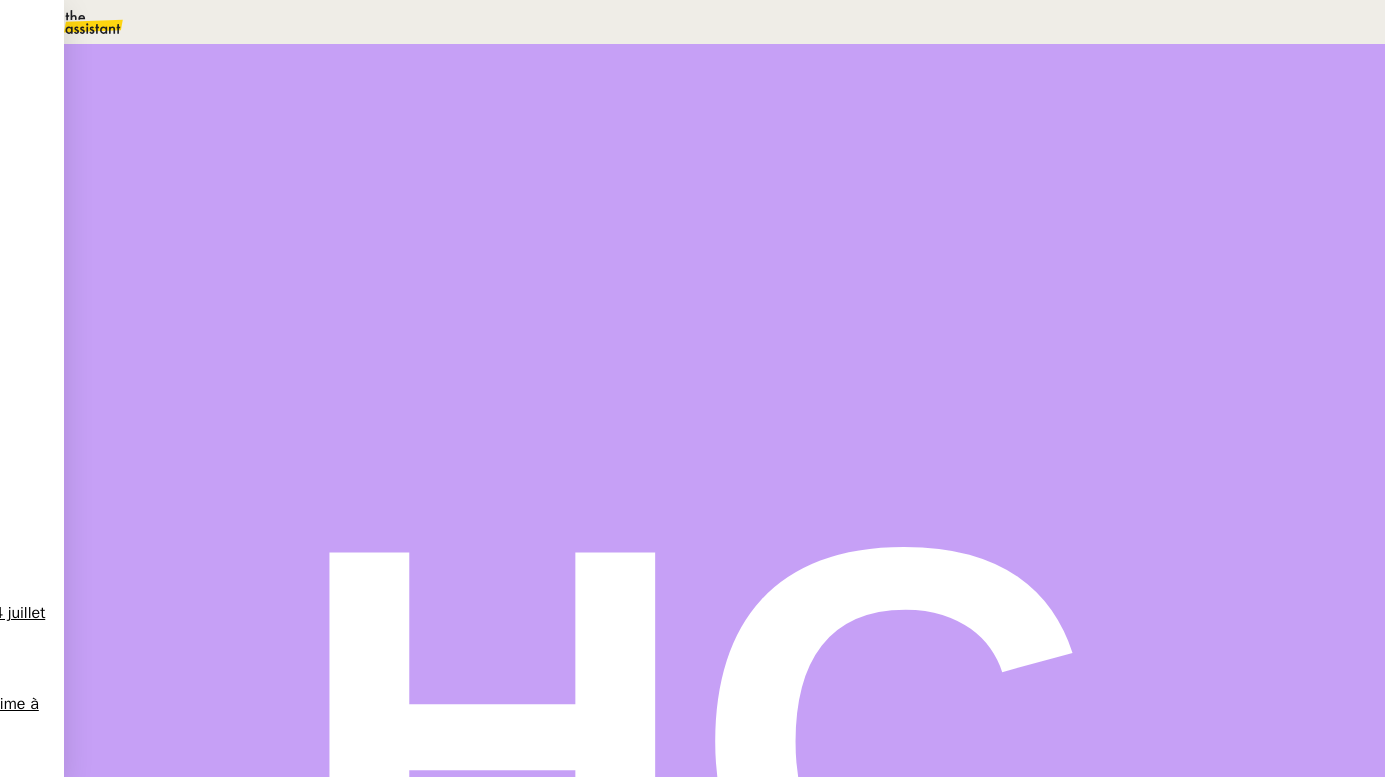 click at bounding box center [212, 340] 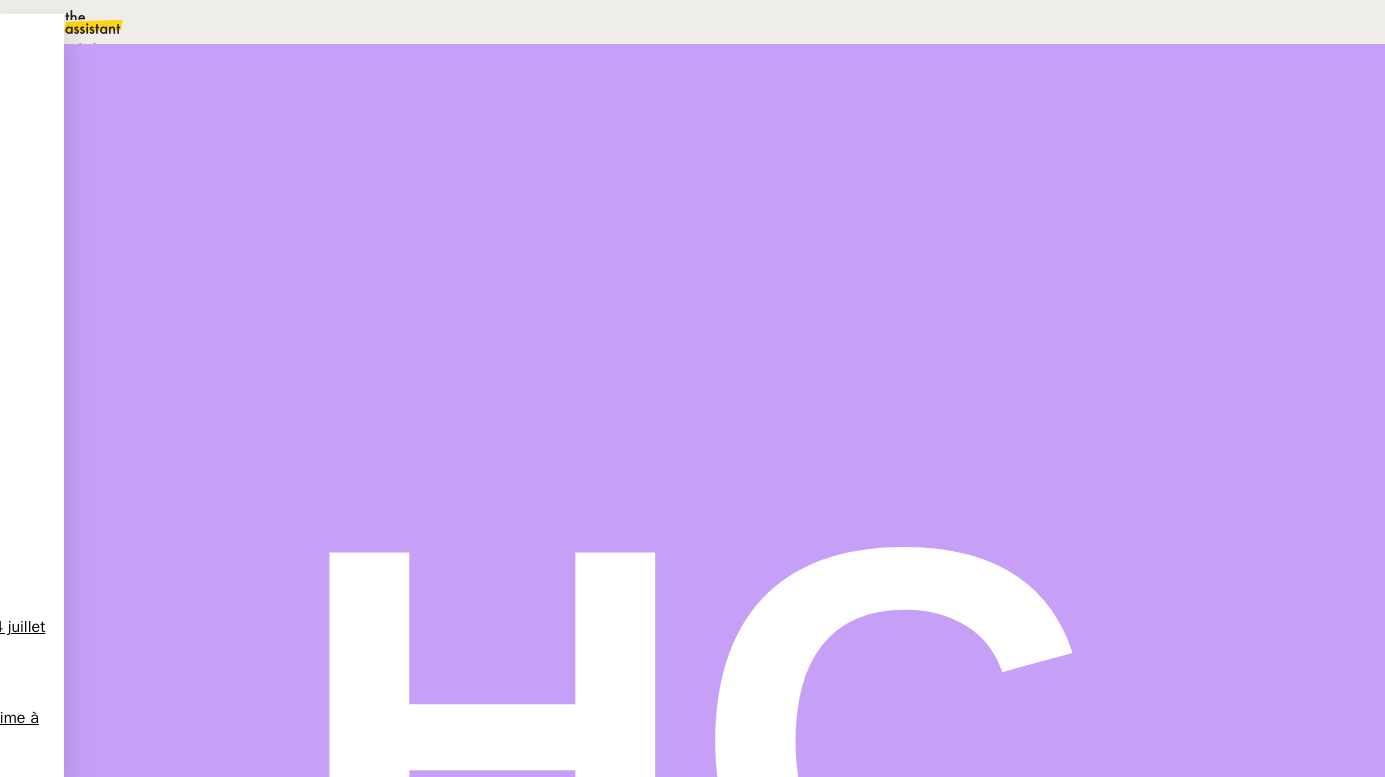 click on "En attente" at bounding box center [72, 48] 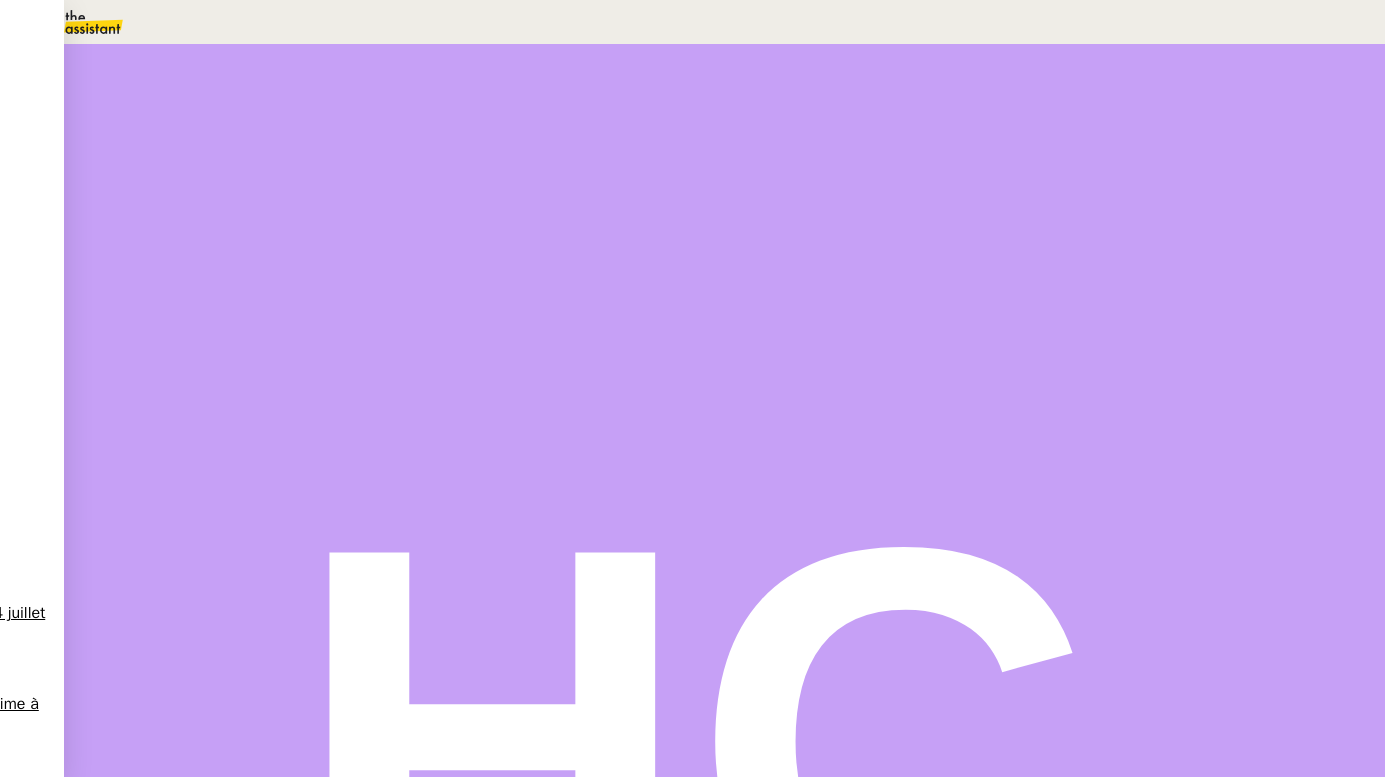 click on "Dans 2 jours ouvrés" at bounding box center [1022, 177] 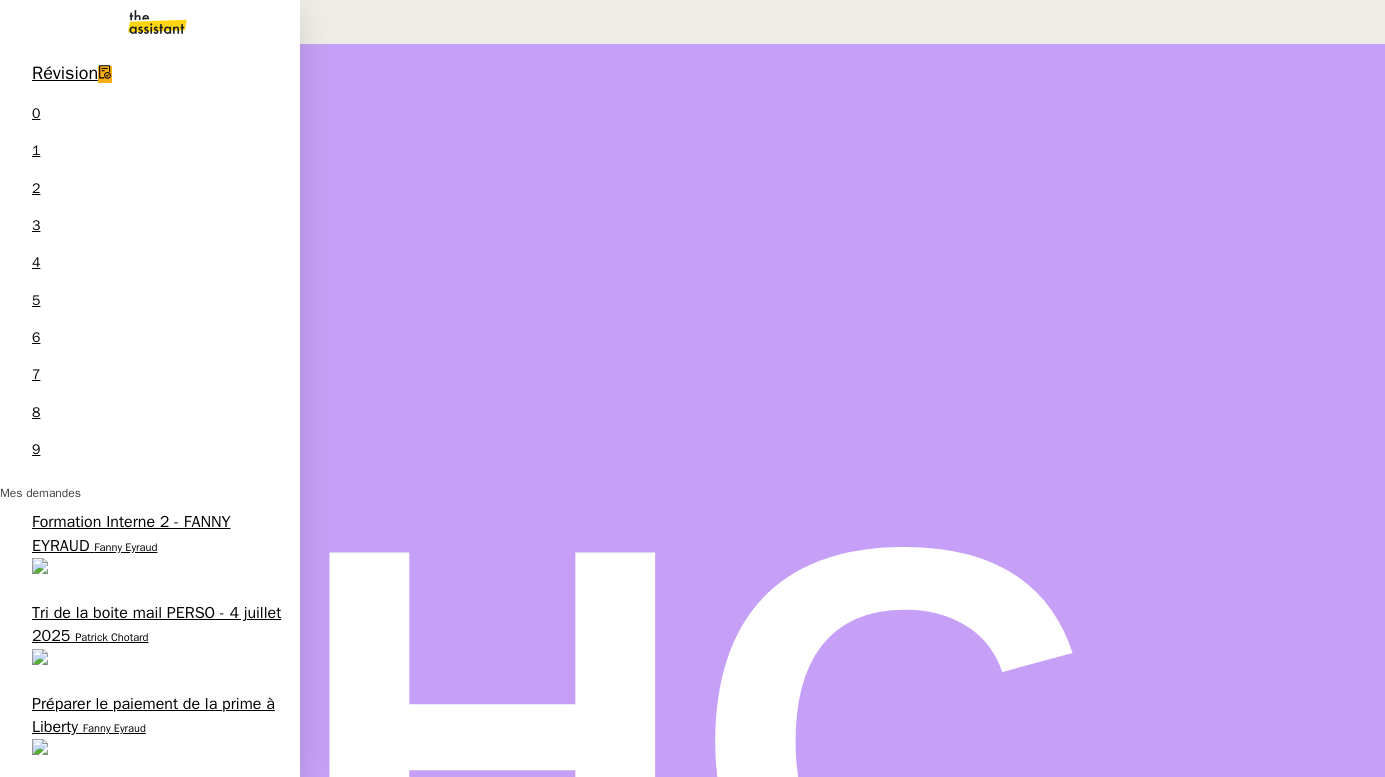 click on "Signature Request - Accord de Coopération Senja Partners" at bounding box center [138, 1191] 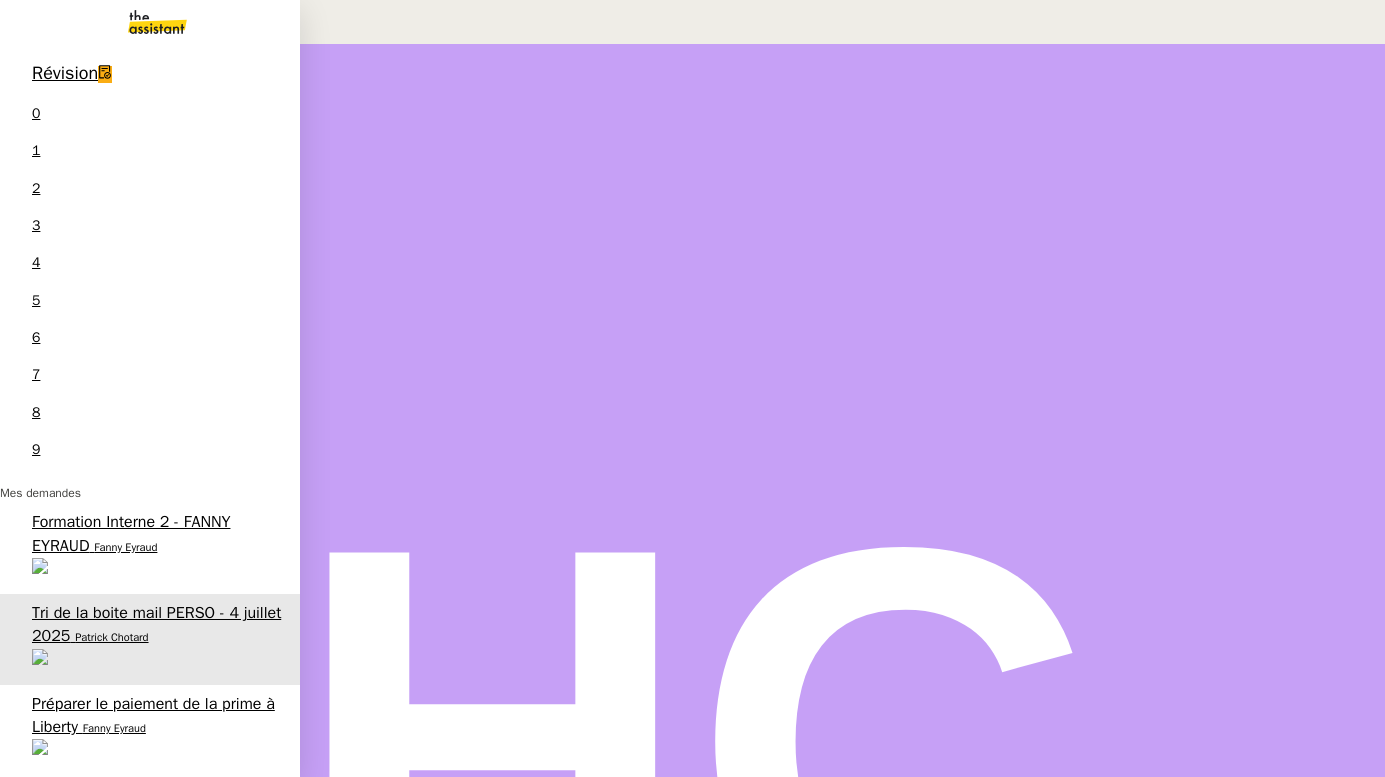 click on "Signature Request - Accord de Coopération Senja Partners" at bounding box center (138, 1191) 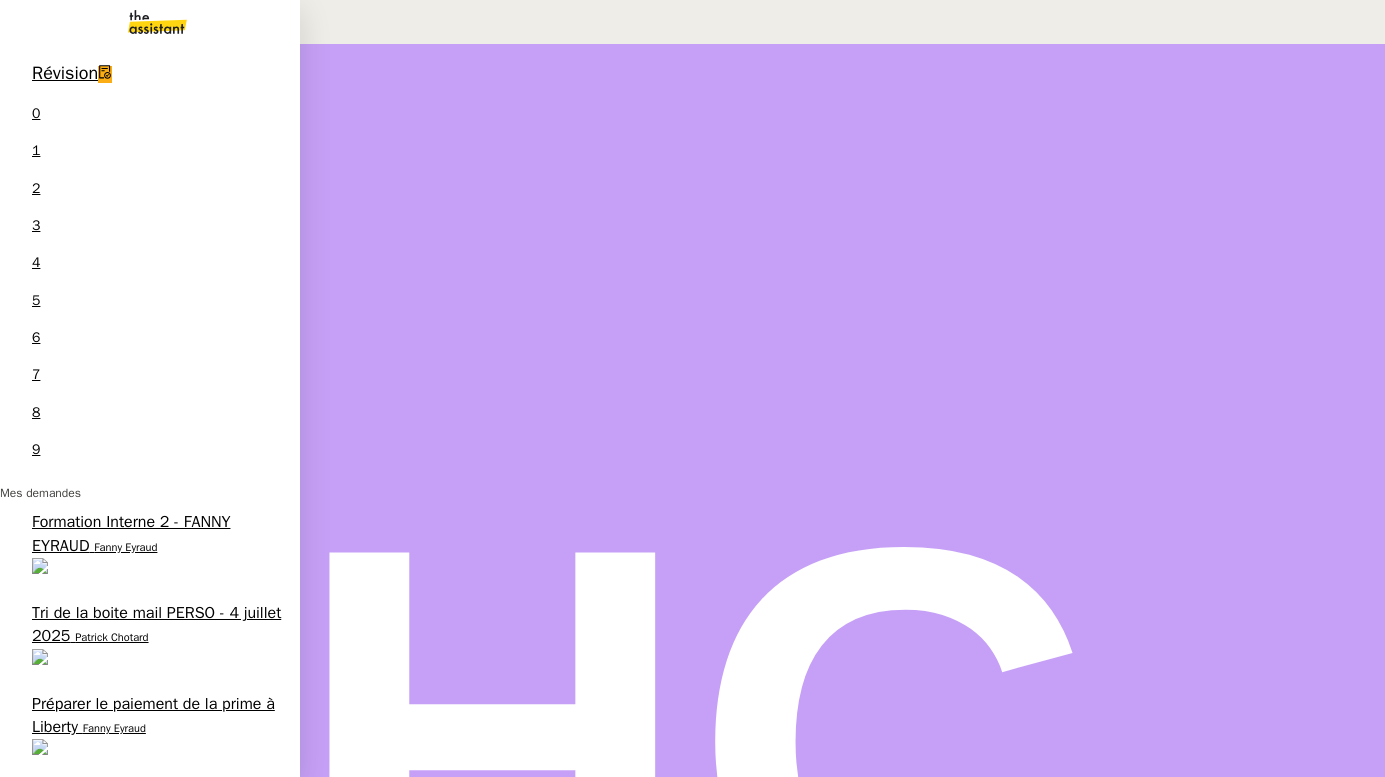 click on "Patrick Chotard" at bounding box center [162, 1114] 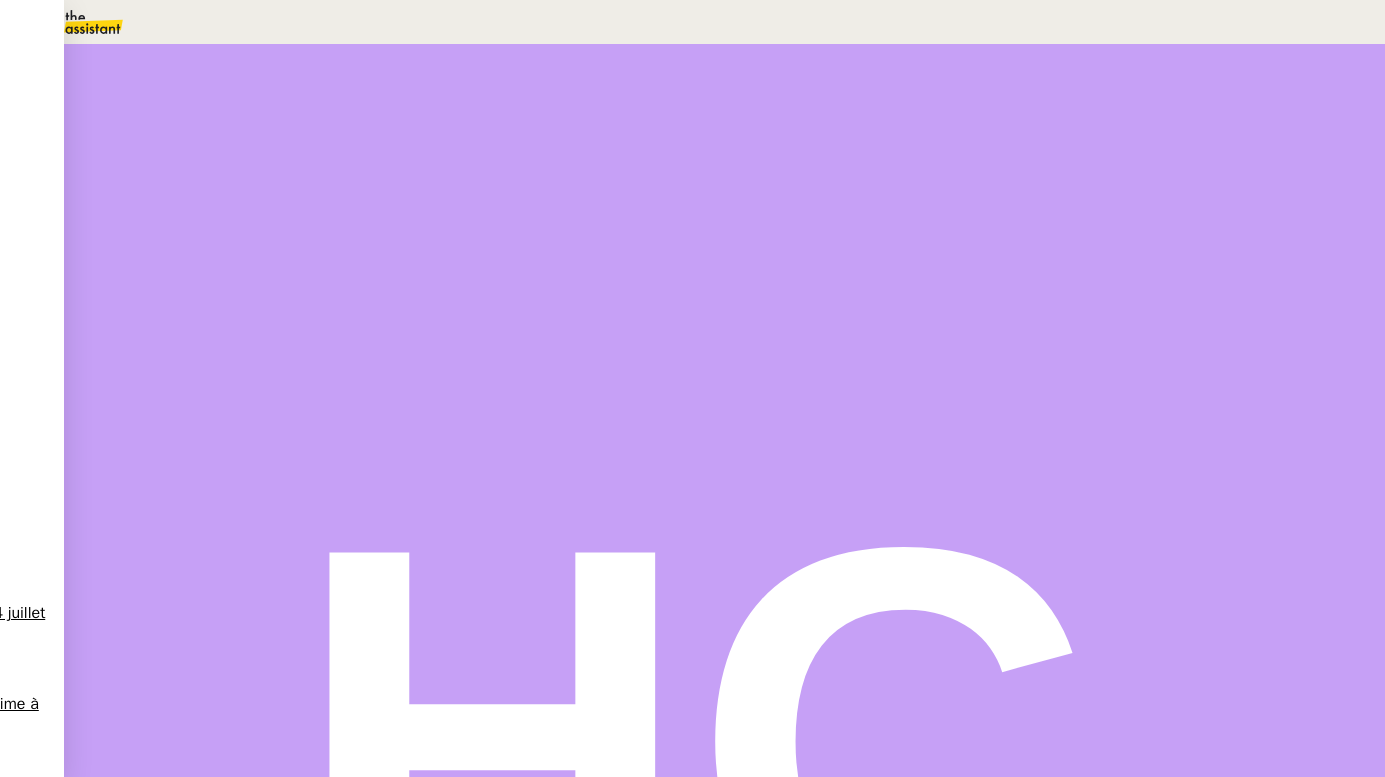 scroll, scrollTop: 492, scrollLeft: 0, axis: vertical 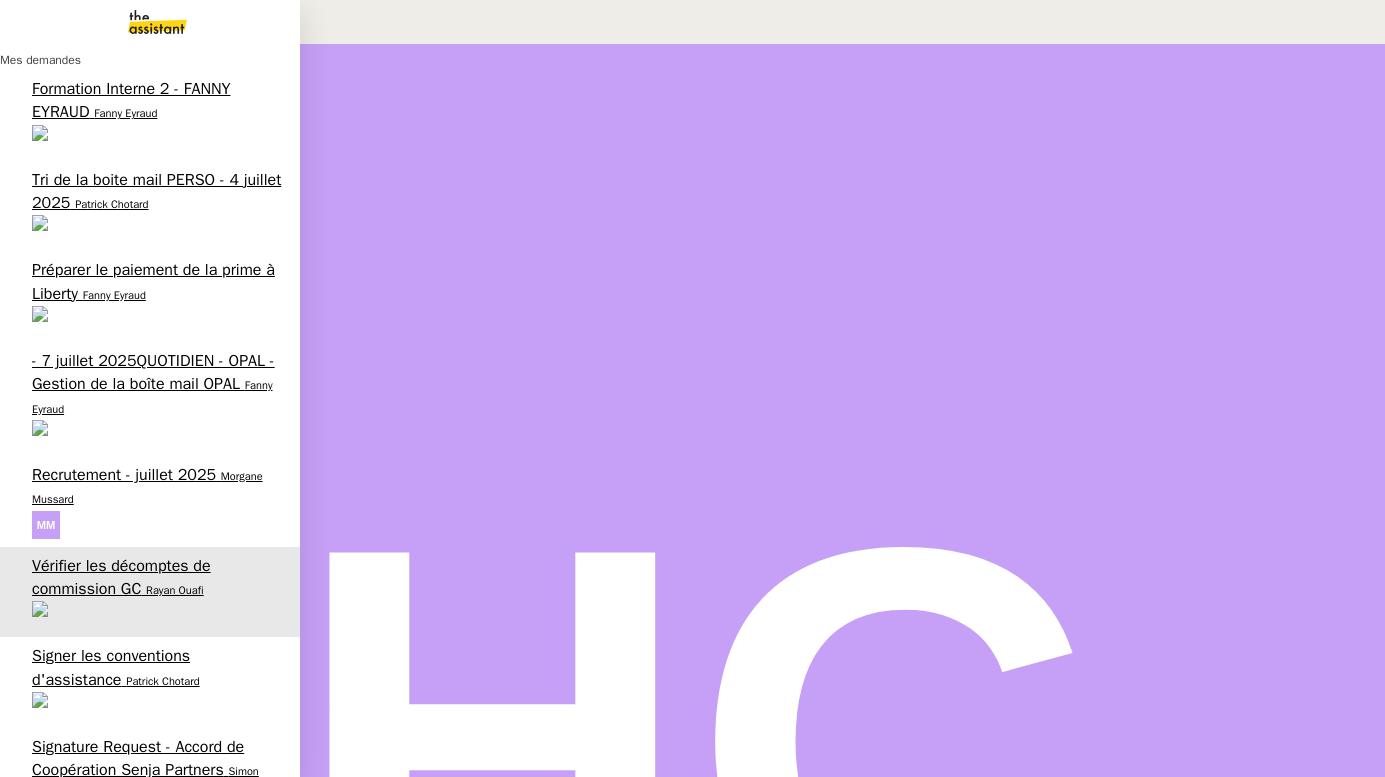 click on "Morgane Mussard" at bounding box center [147, 487] 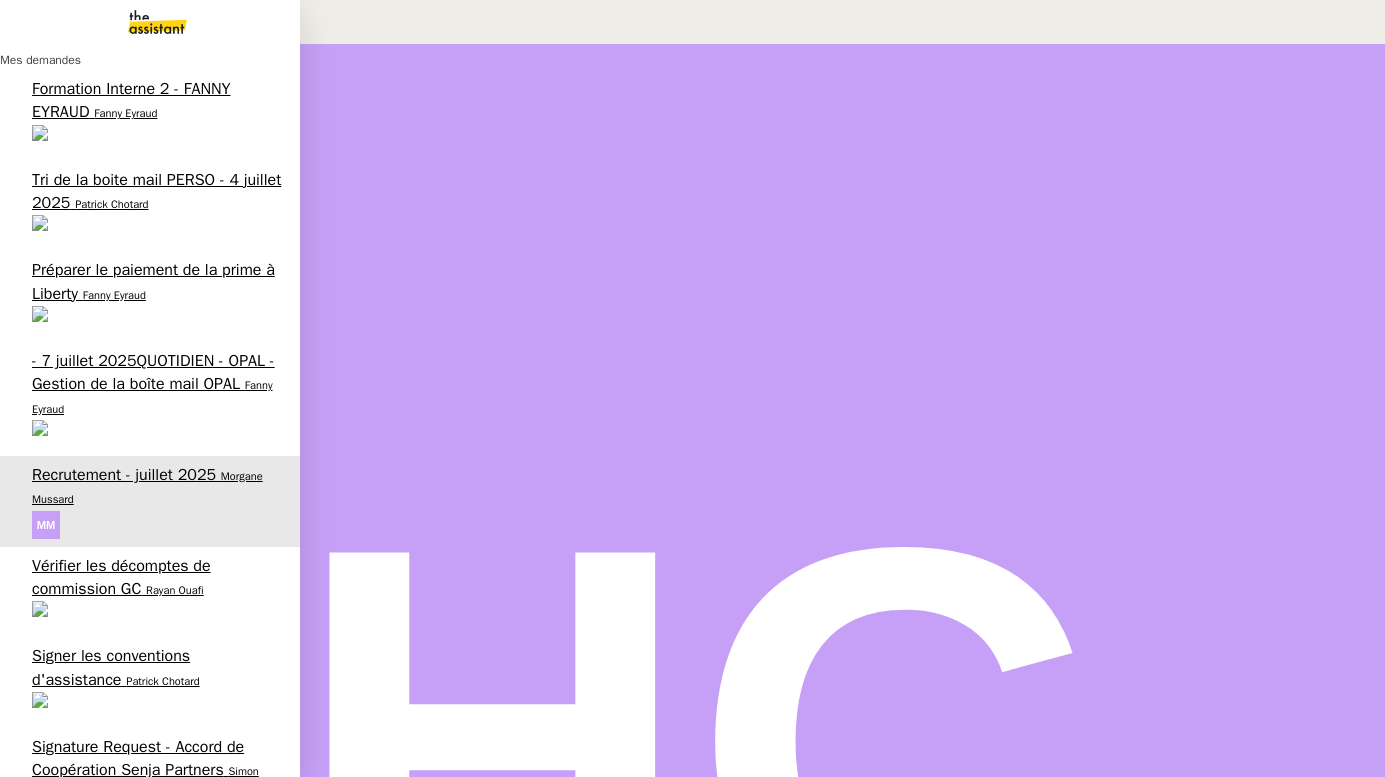 click on "Eva Dubois" at bounding box center [31, 1242] 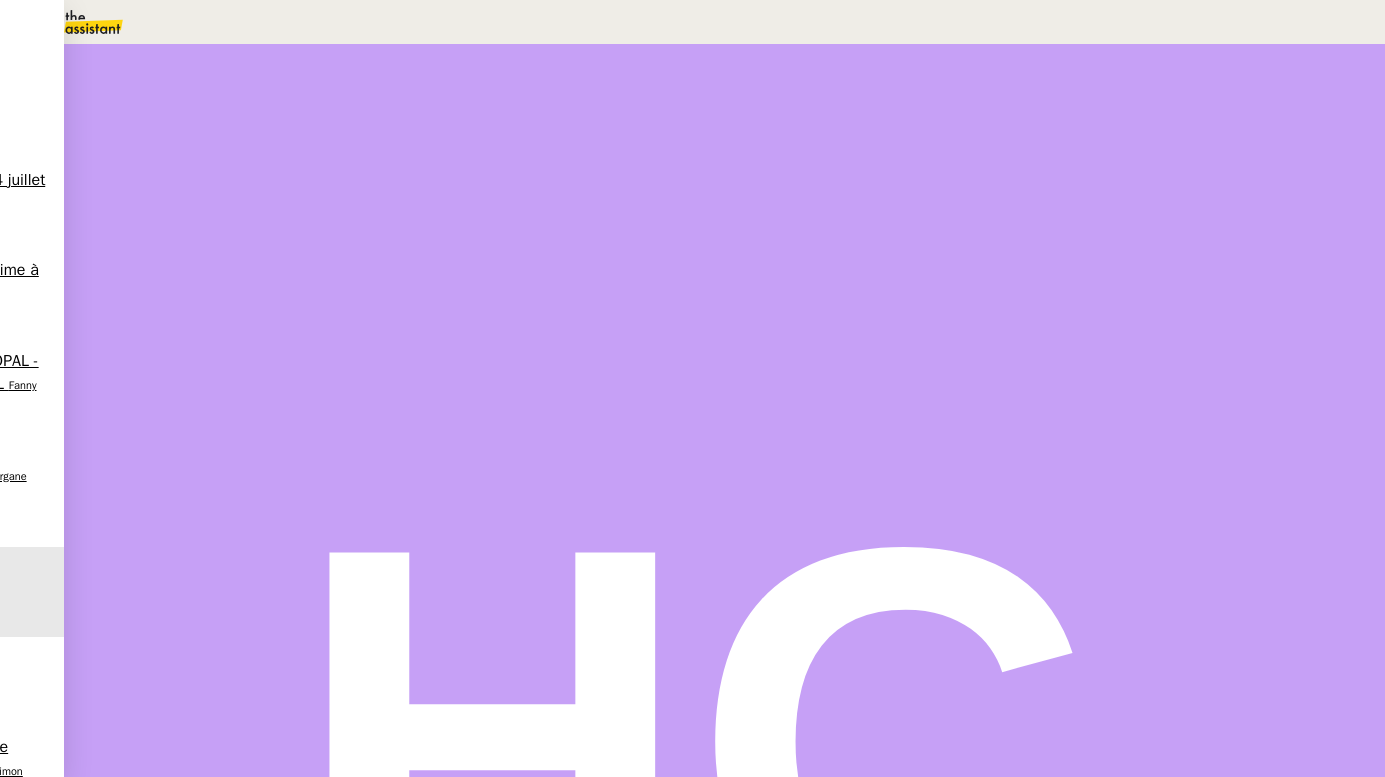 scroll, scrollTop: 1066, scrollLeft: 0, axis: vertical 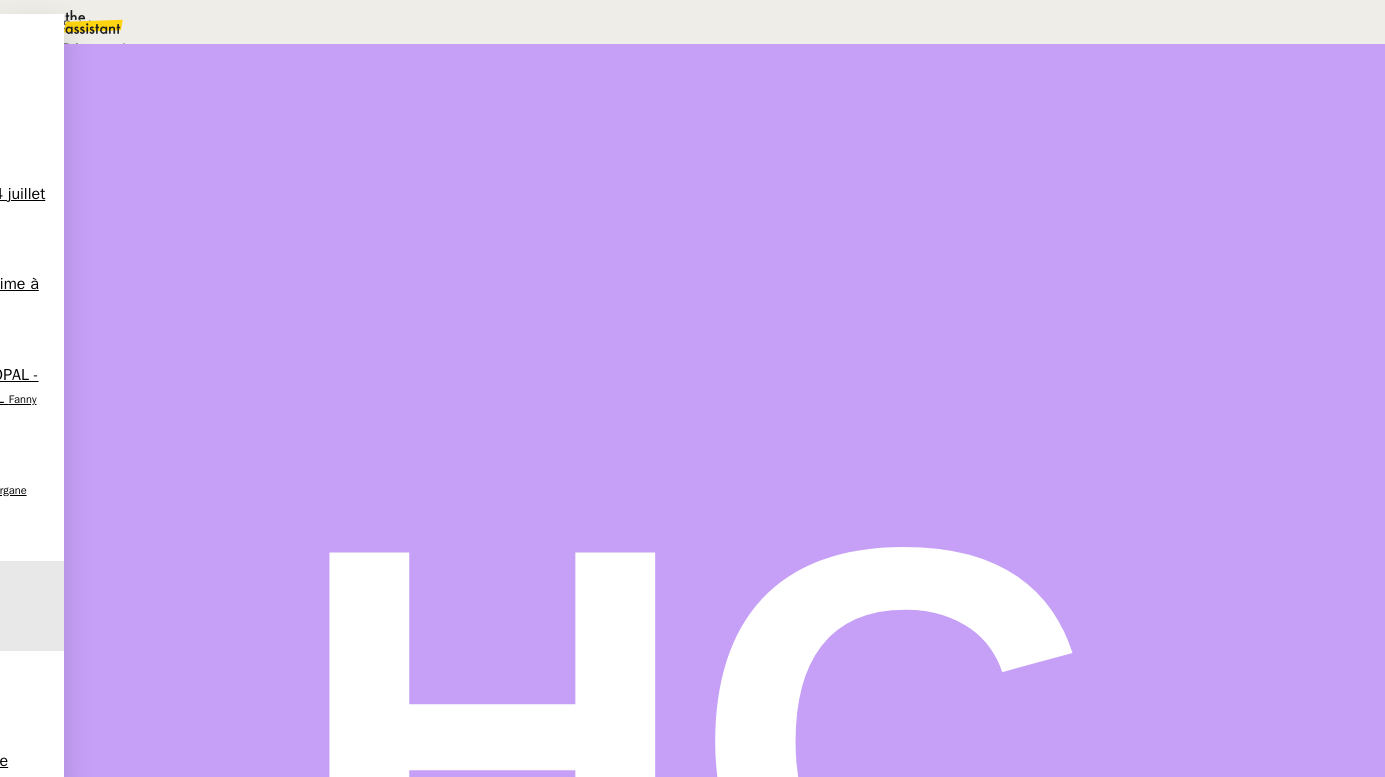 click at bounding box center (692, 736) 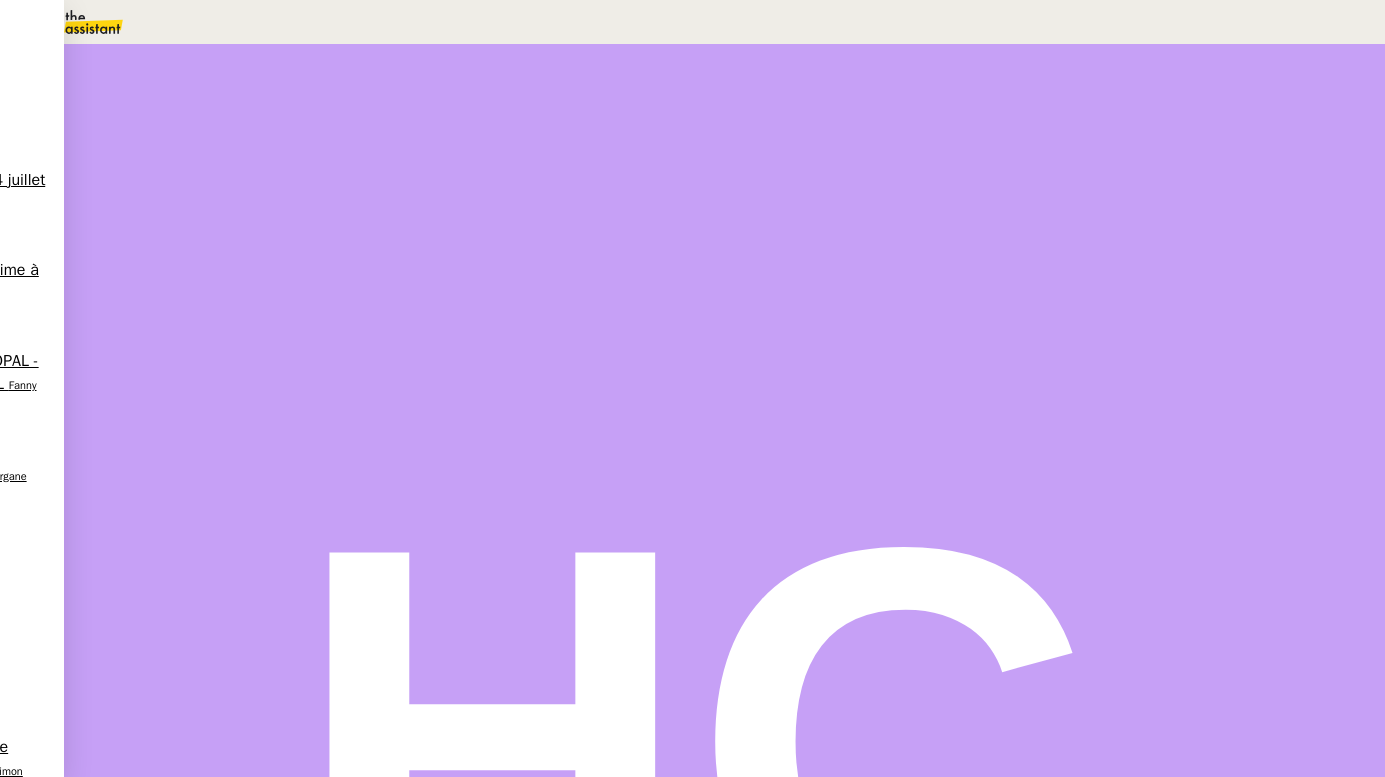 scroll, scrollTop: 0, scrollLeft: 0, axis: both 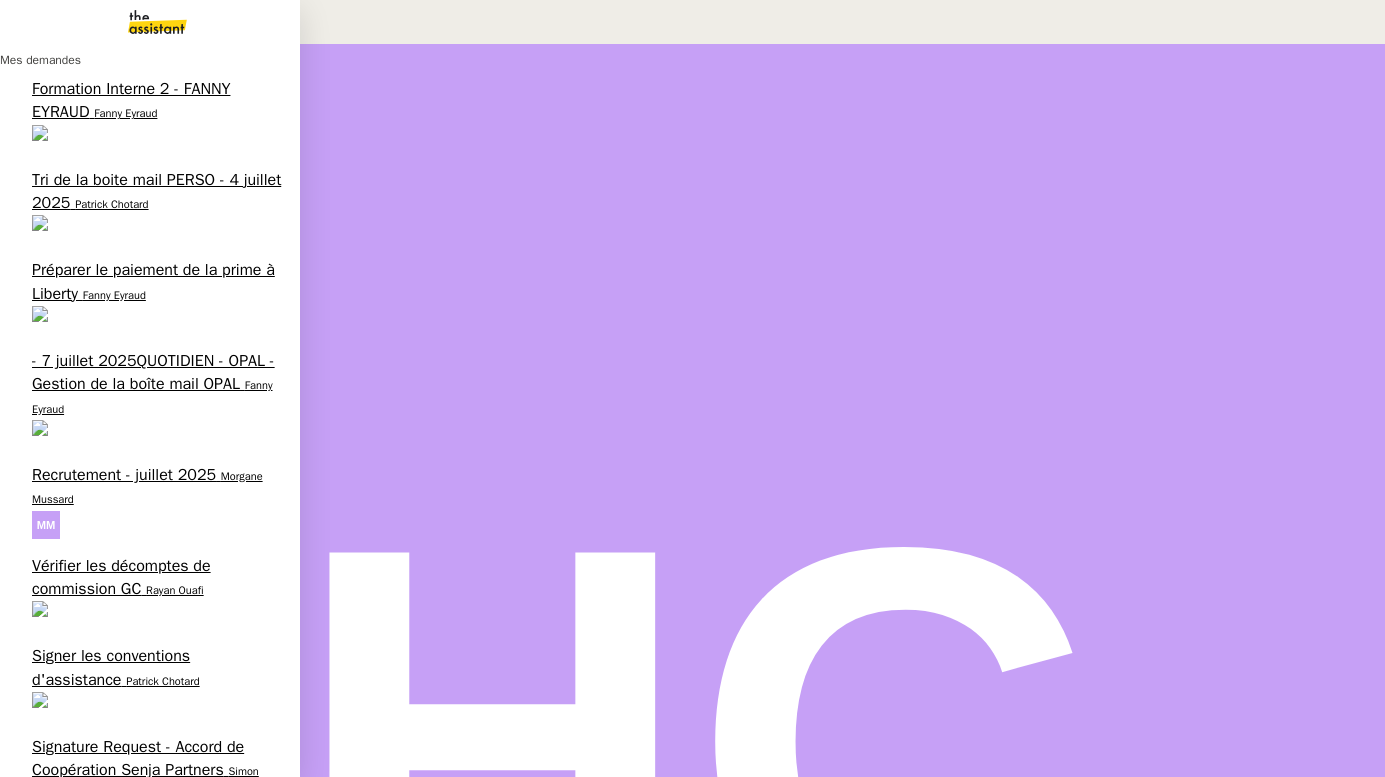 click on "Patrick Chotard" at bounding box center [111, 204] 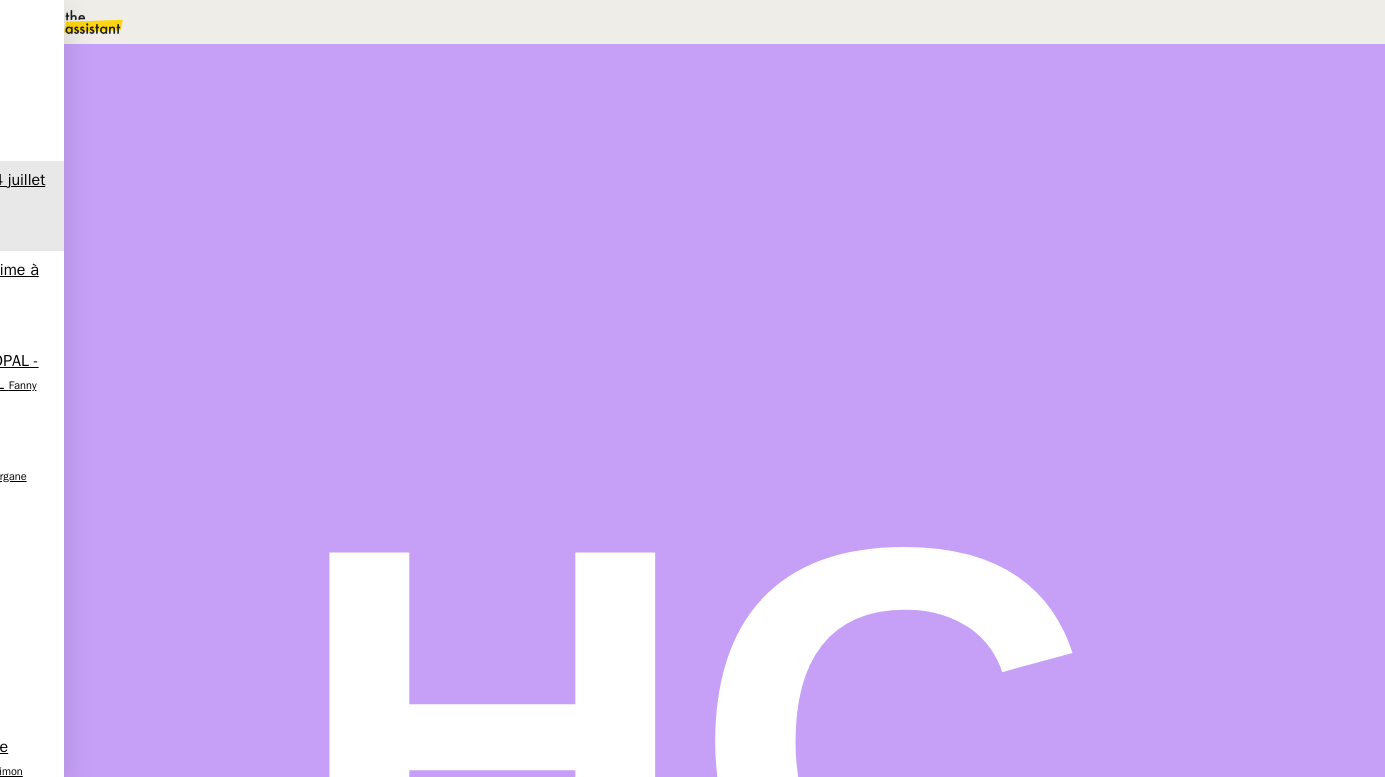 scroll, scrollTop: 329, scrollLeft: 0, axis: vertical 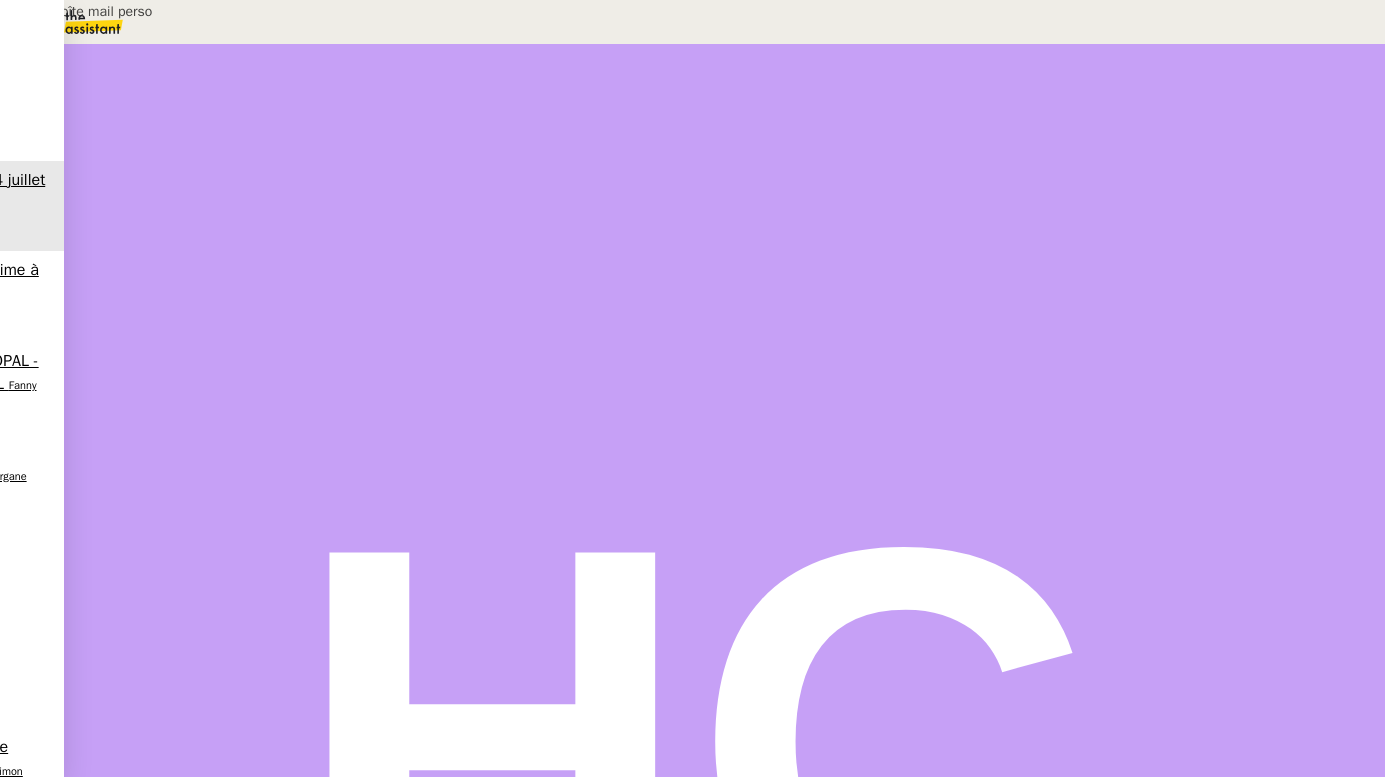 click on "Tri de la boîte mail perso" at bounding box center (204, 11) 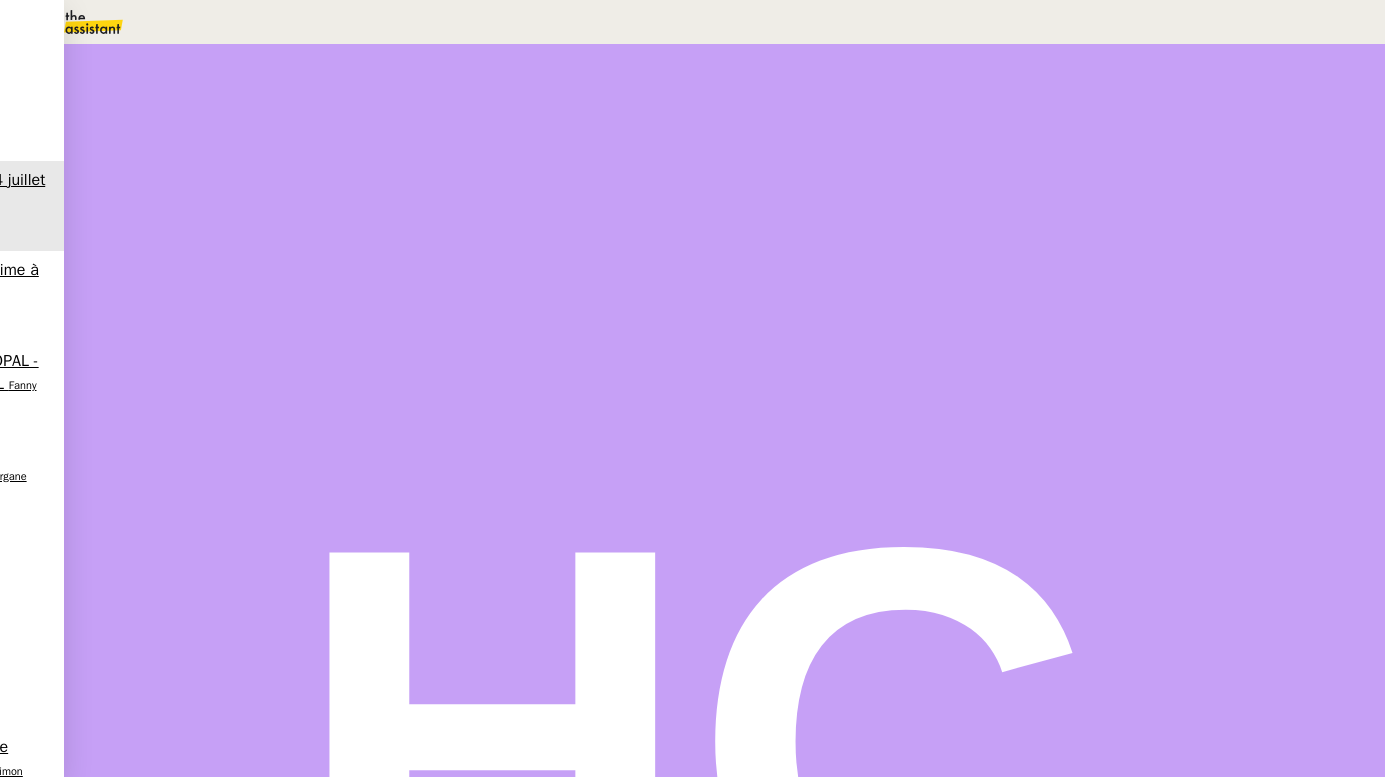 type on "Tri de la boîte mail perso" 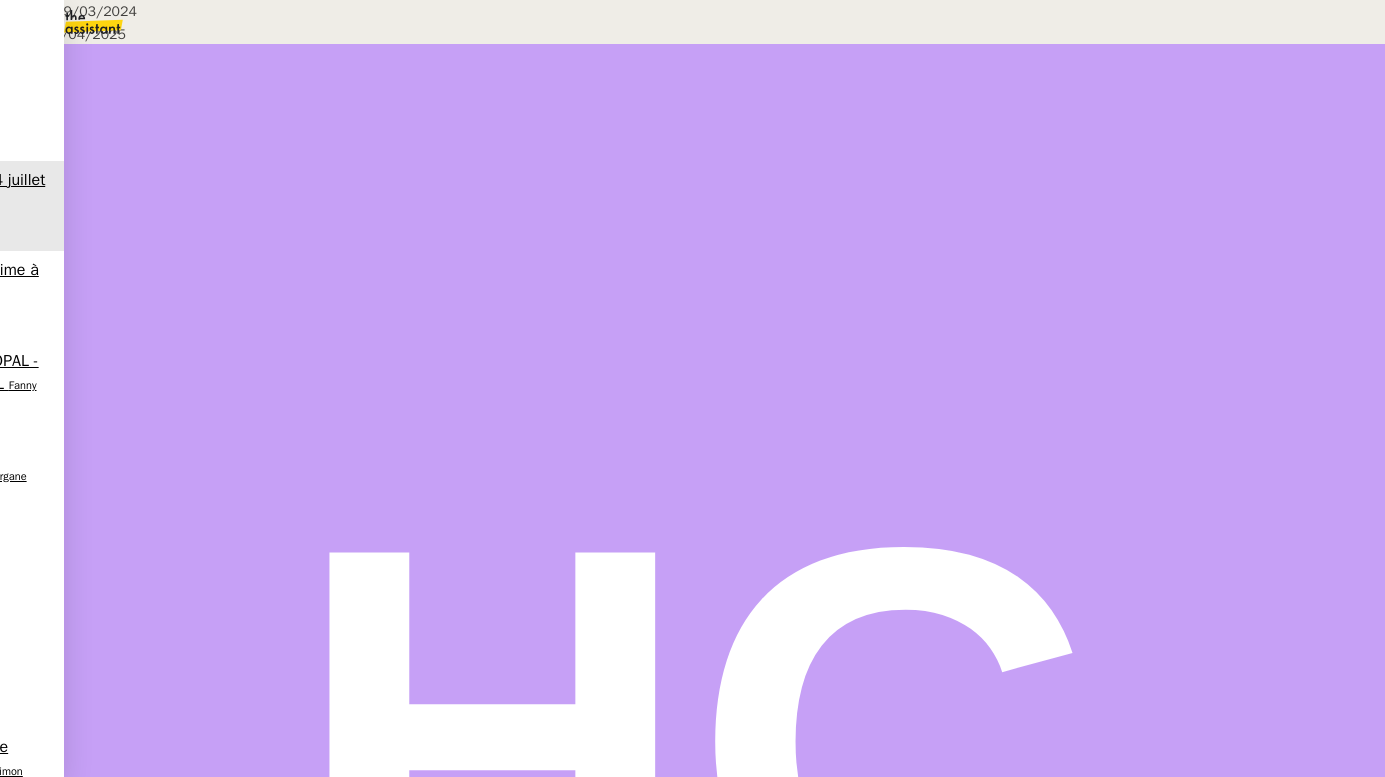 scroll, scrollTop: 945, scrollLeft: 0, axis: vertical 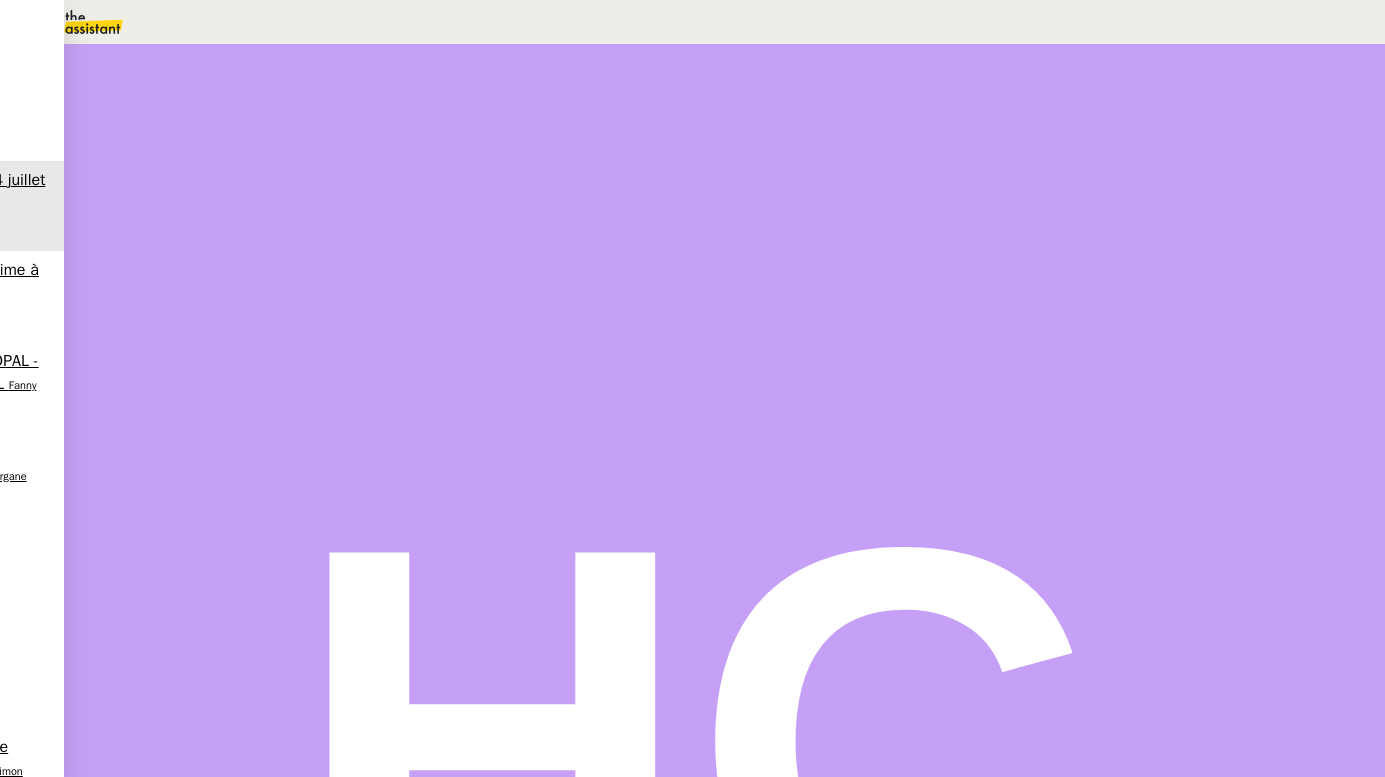 click on "Tri de la boîte mail perso" at bounding box center (292, 288) 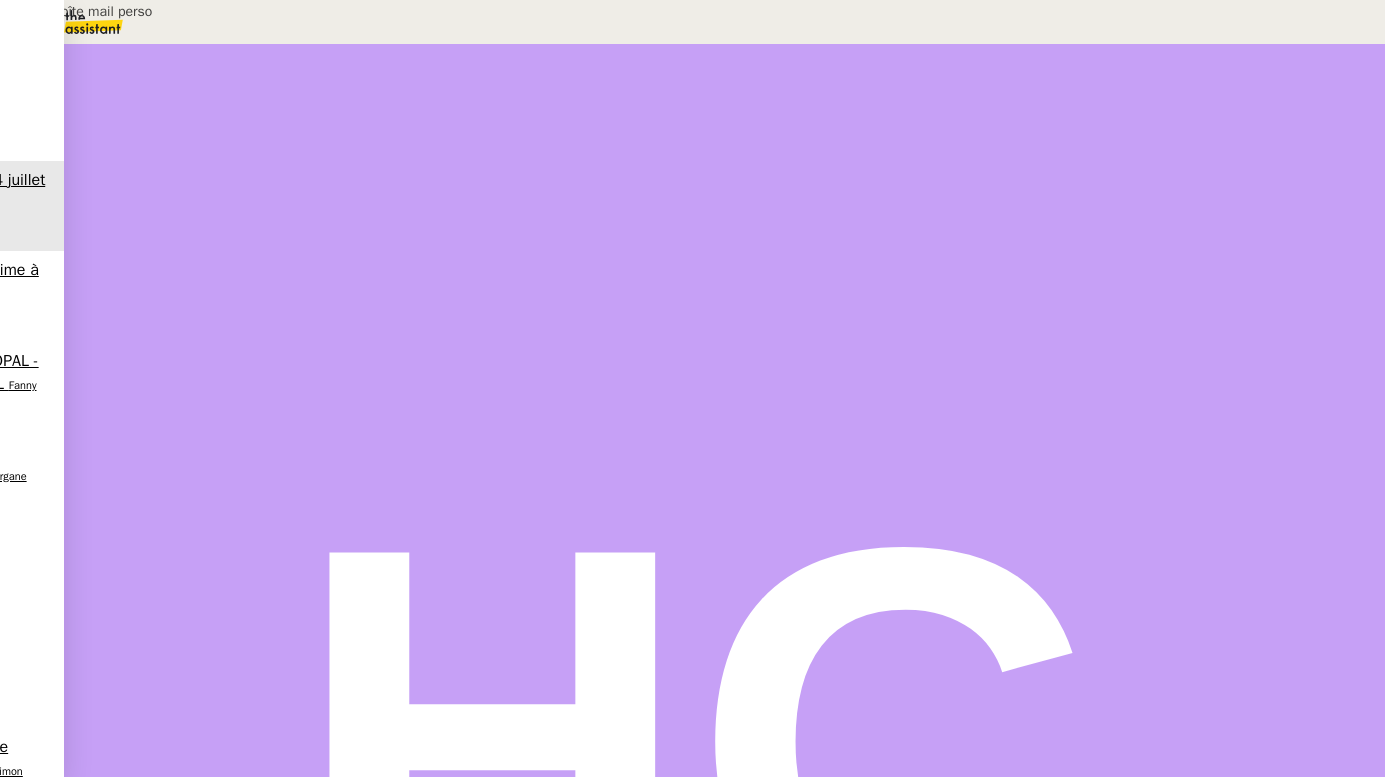 drag, startPoint x: 1147, startPoint y: 136, endPoint x: 1092, endPoint y: 144, distance: 55.578773 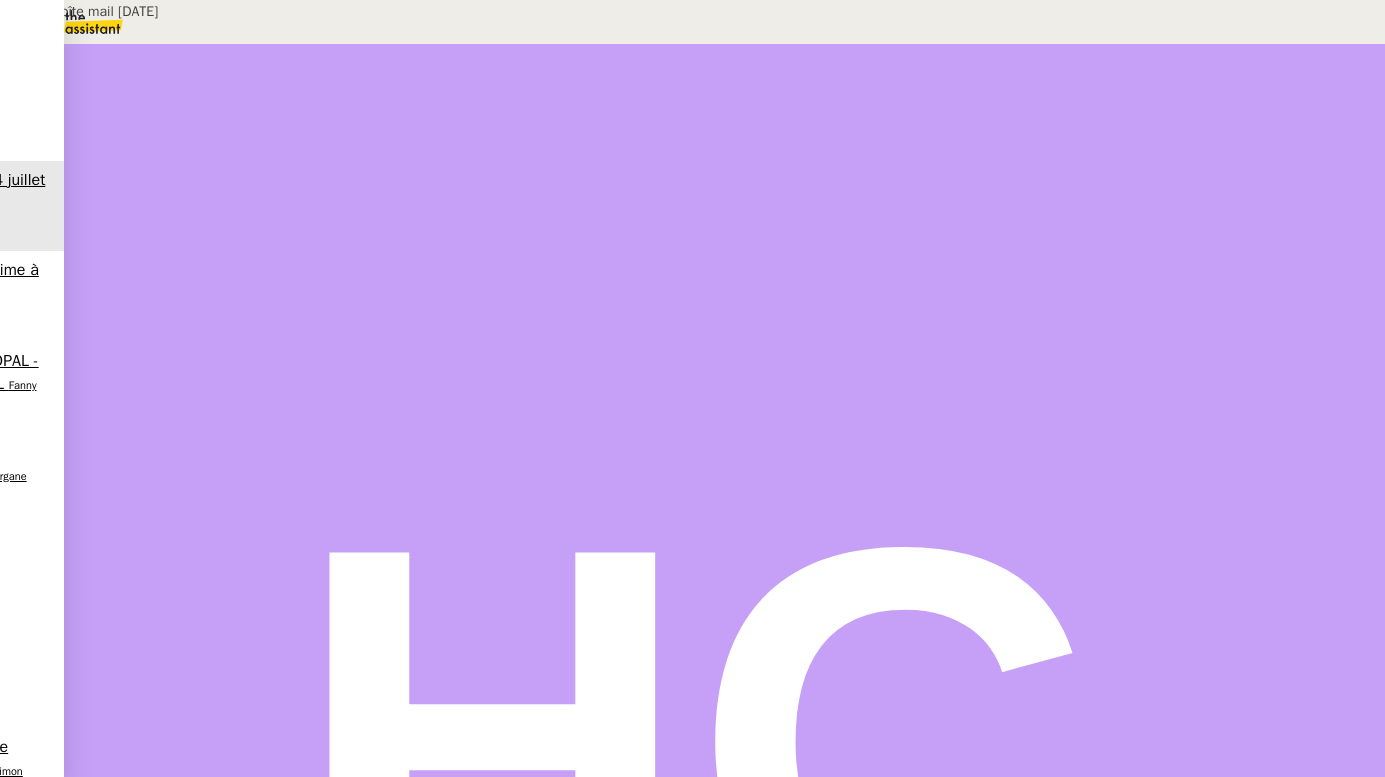 type on "Tri de la boîte mail [DATE]" 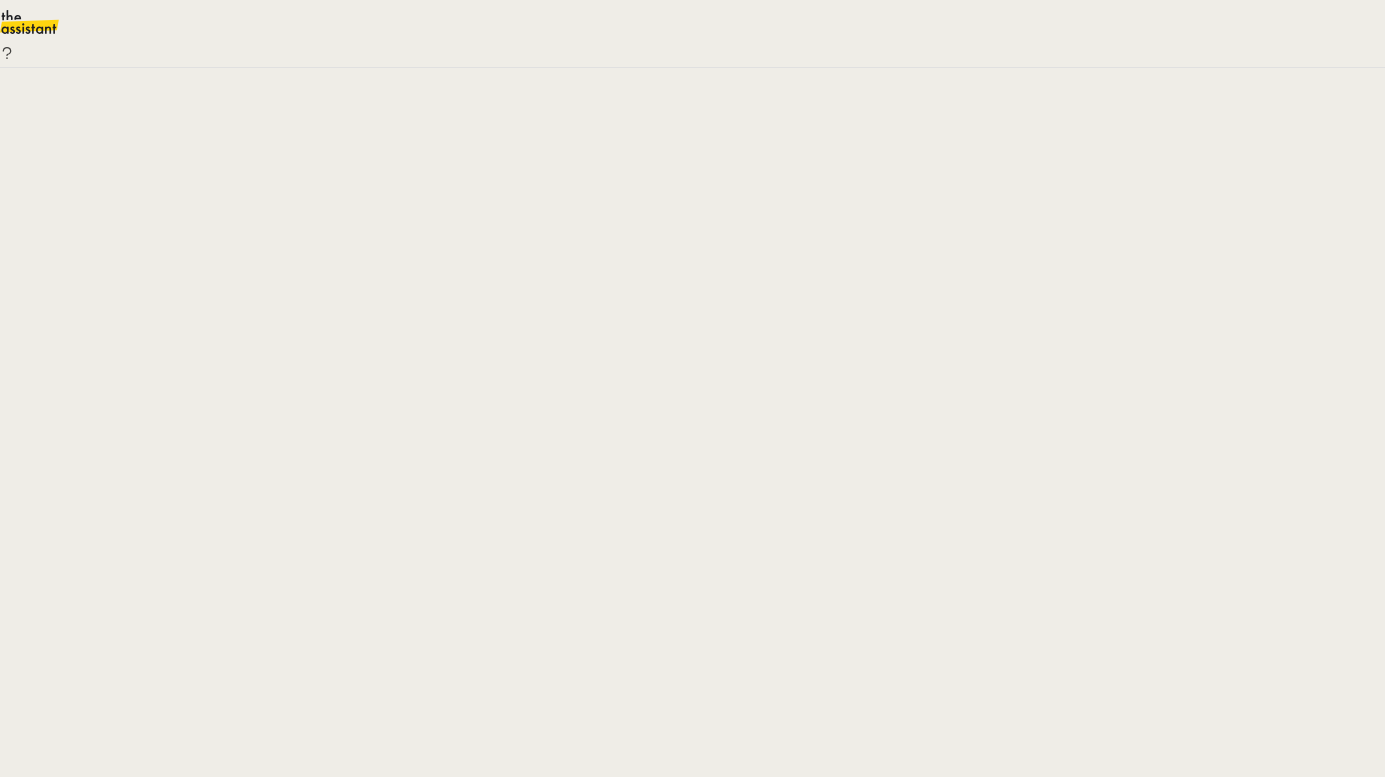 scroll, scrollTop: 0, scrollLeft: 0, axis: both 